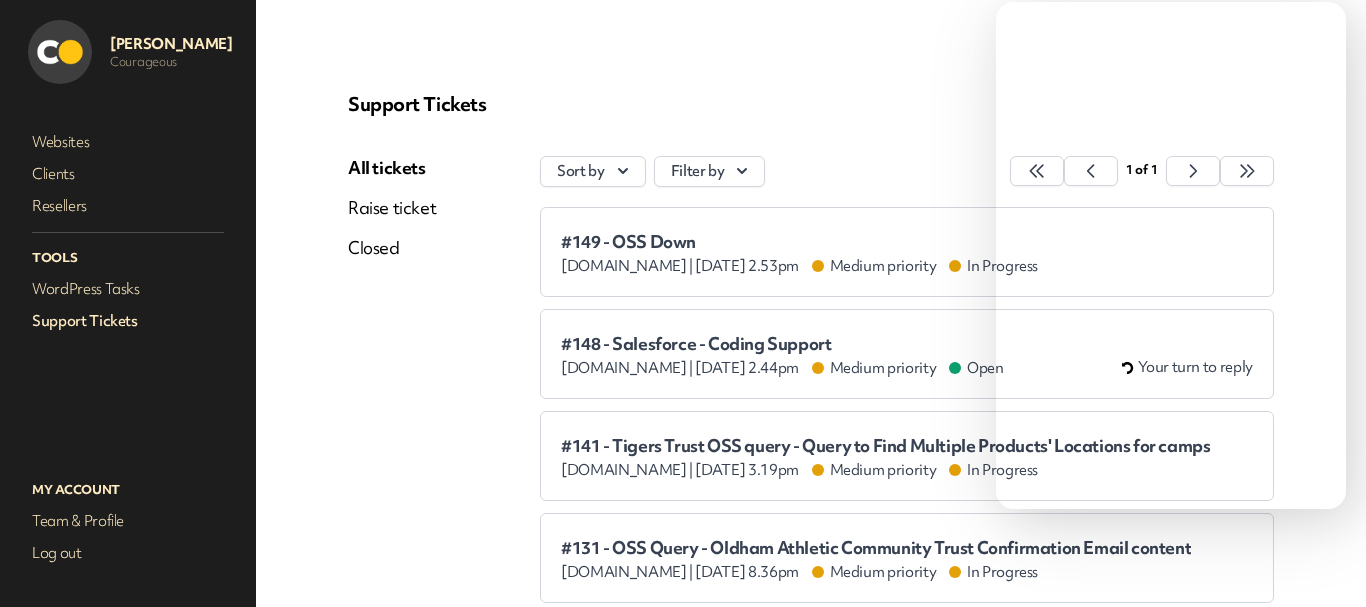 scroll, scrollTop: 0, scrollLeft: 0, axis: both 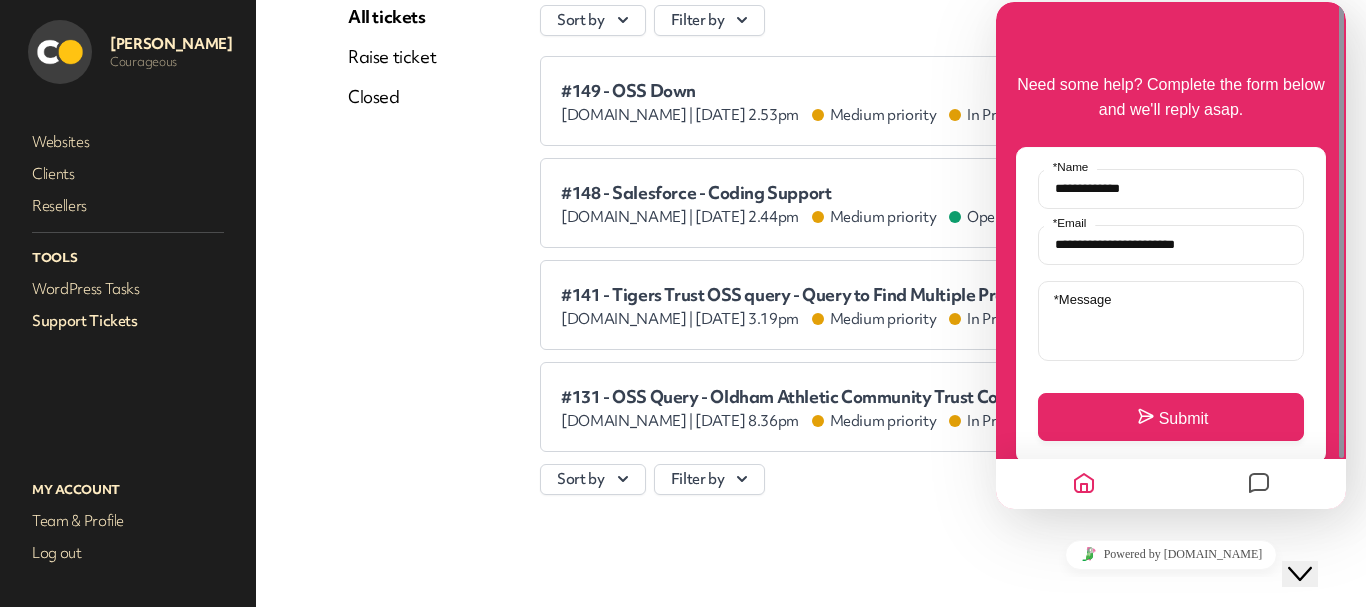 click at bounding box center (1259, 484) 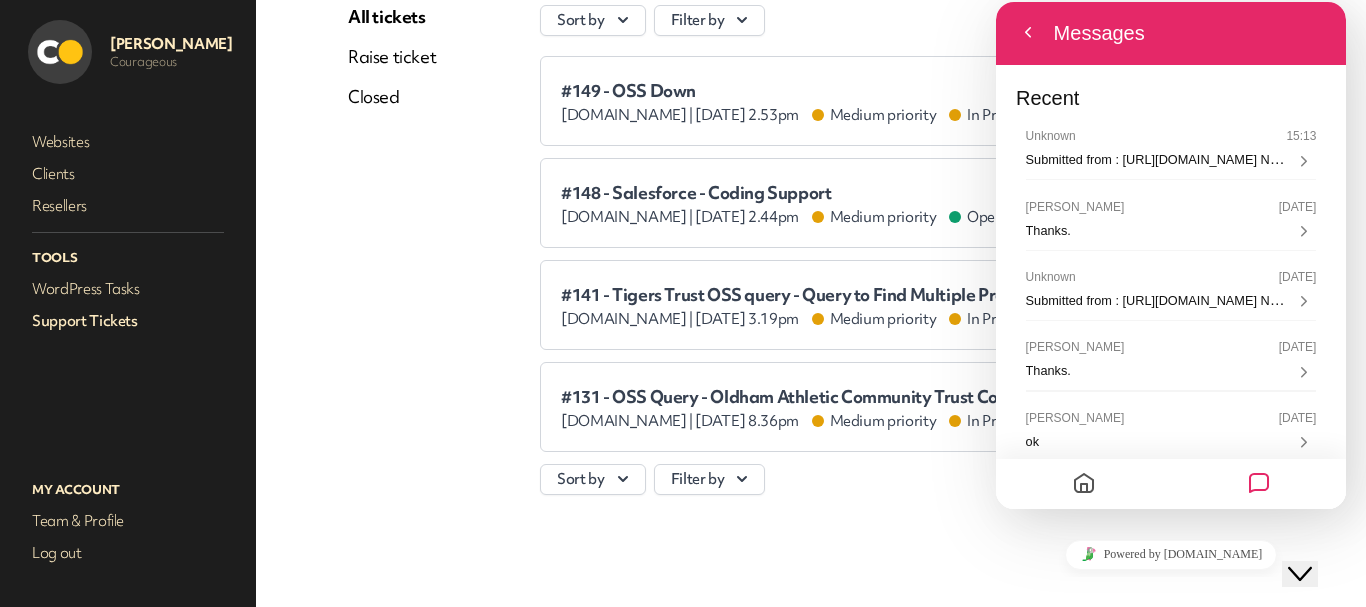 click on "Close Chat This icon closes the chat window." 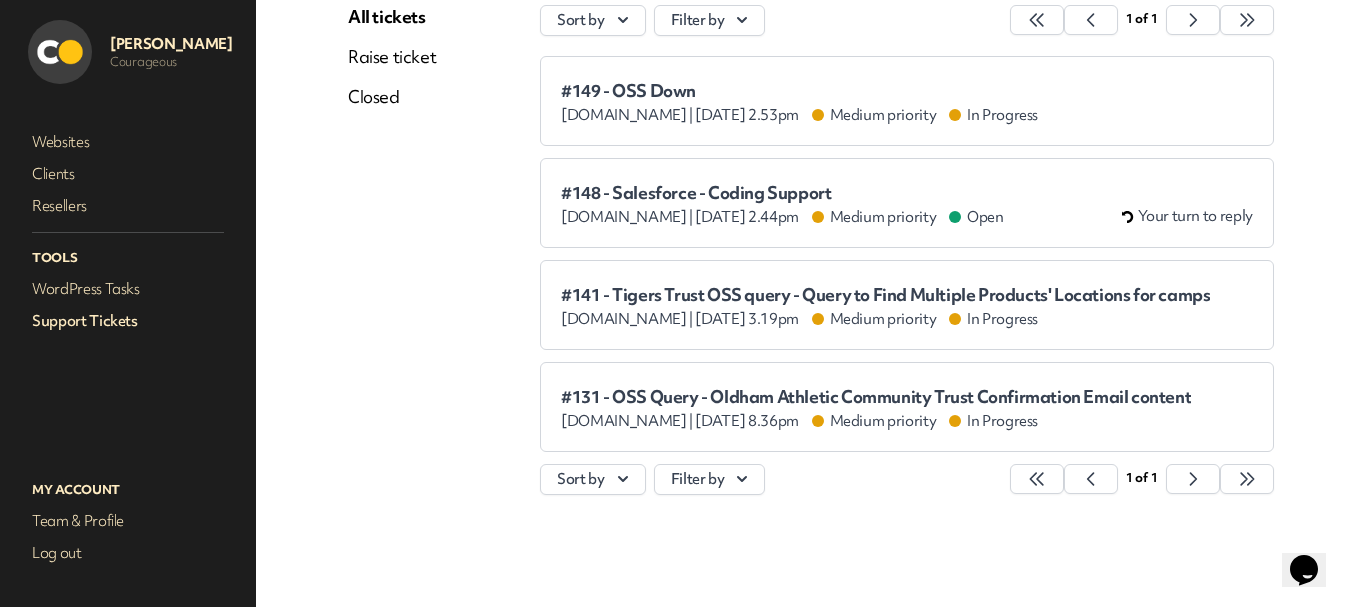 scroll, scrollTop: 0, scrollLeft: 0, axis: both 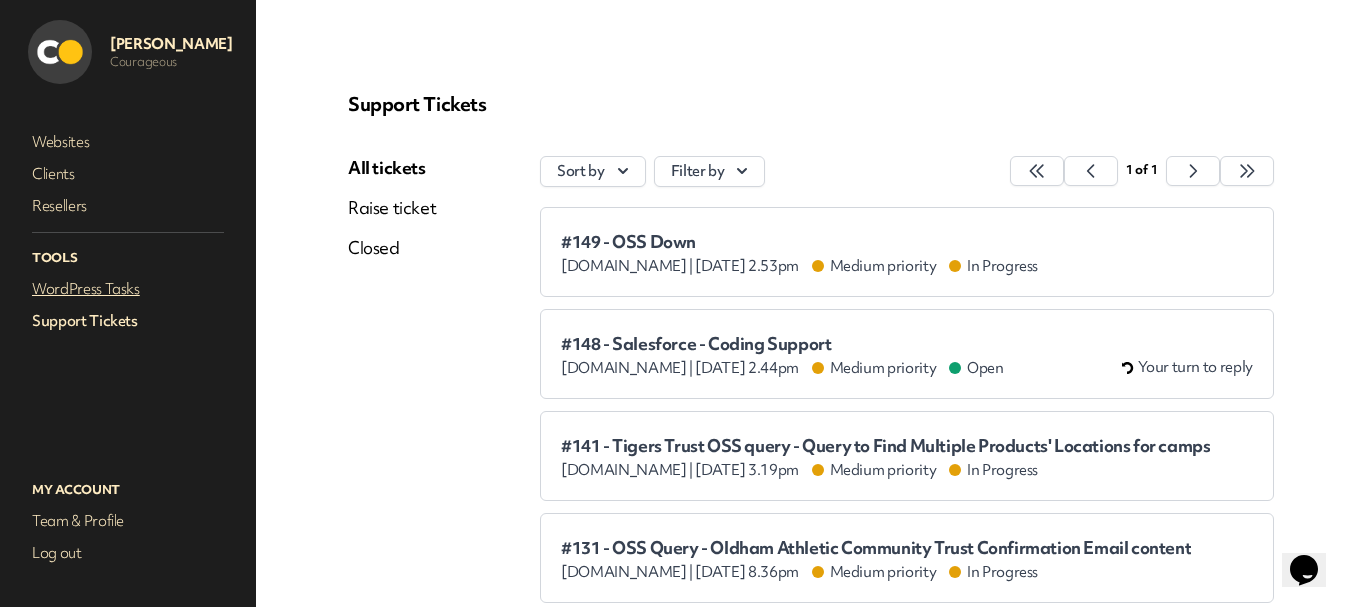 click on "WordPress Tasks" at bounding box center [128, 289] 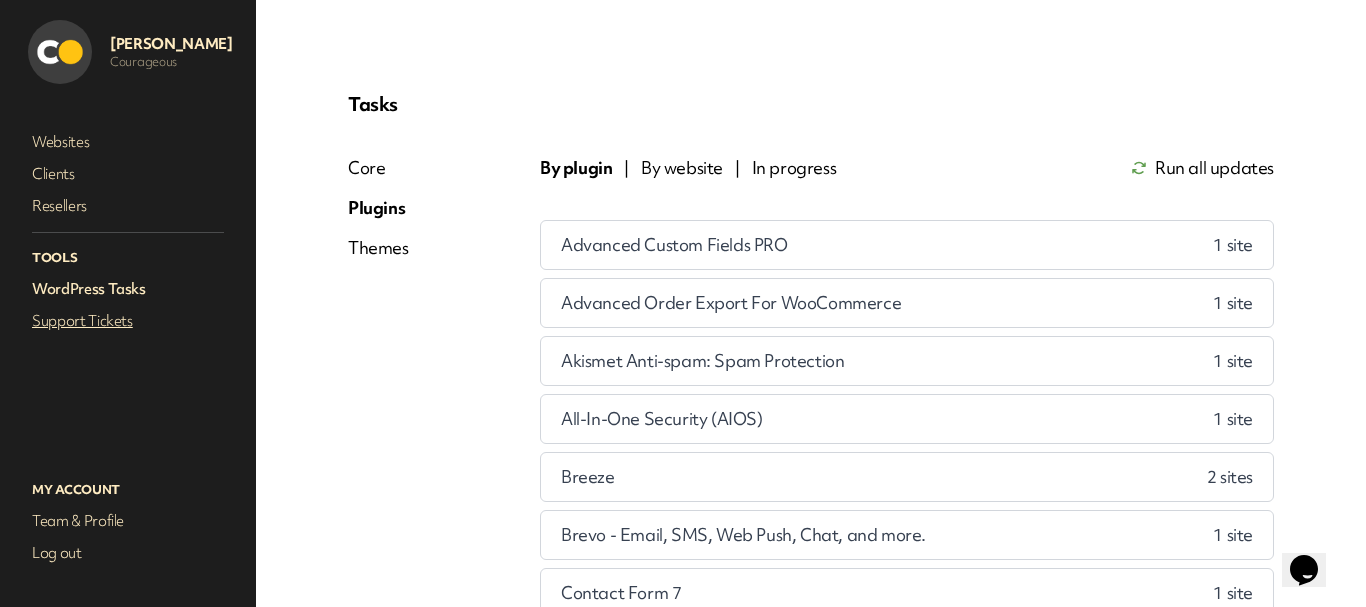 click on "Support Tickets" at bounding box center (128, 321) 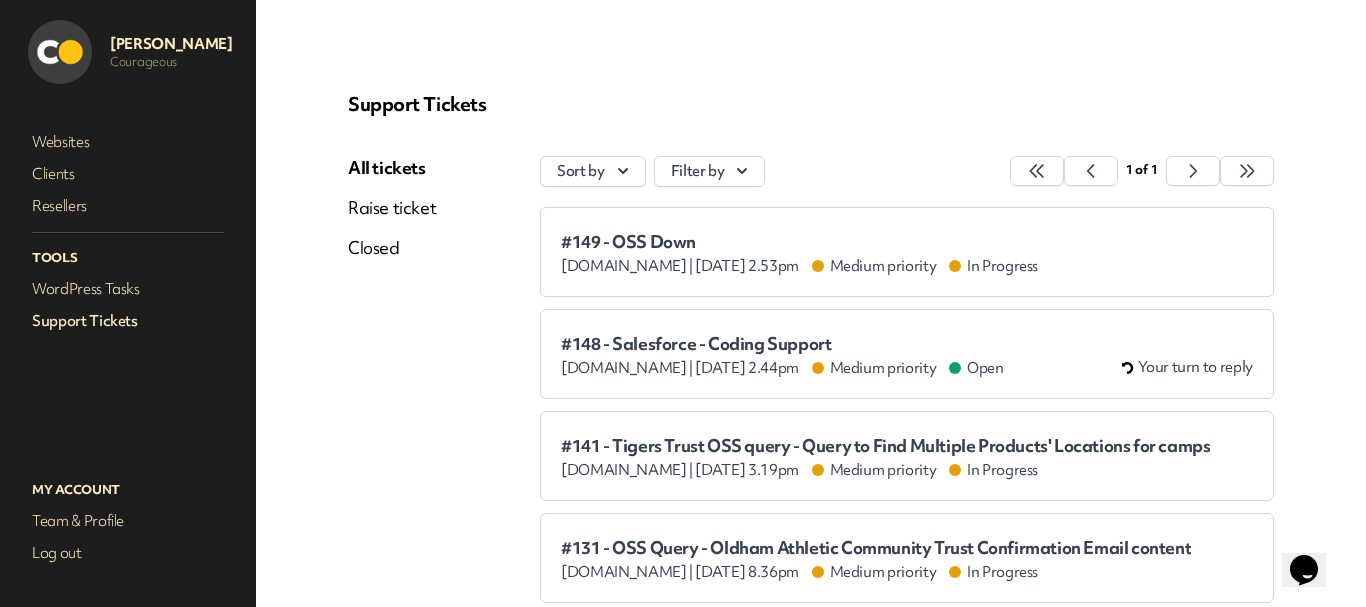 click on "#148 - Salesforce - Coding Support" at bounding box center (782, 344) 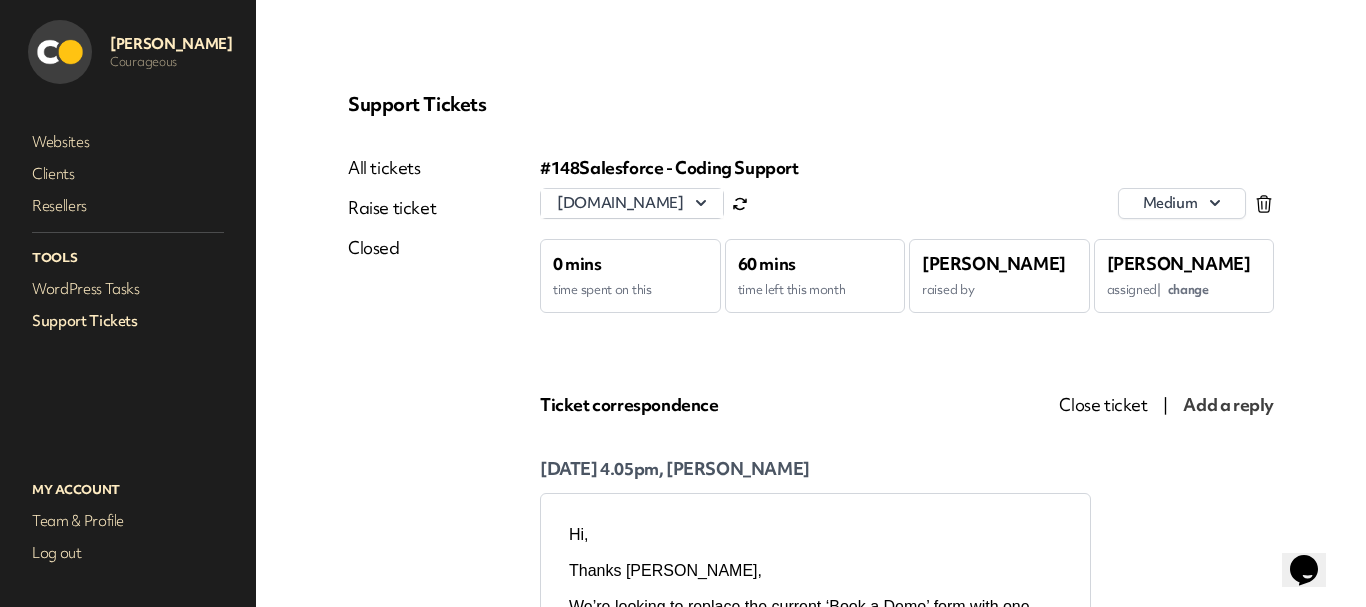 scroll, scrollTop: 0, scrollLeft: 0, axis: both 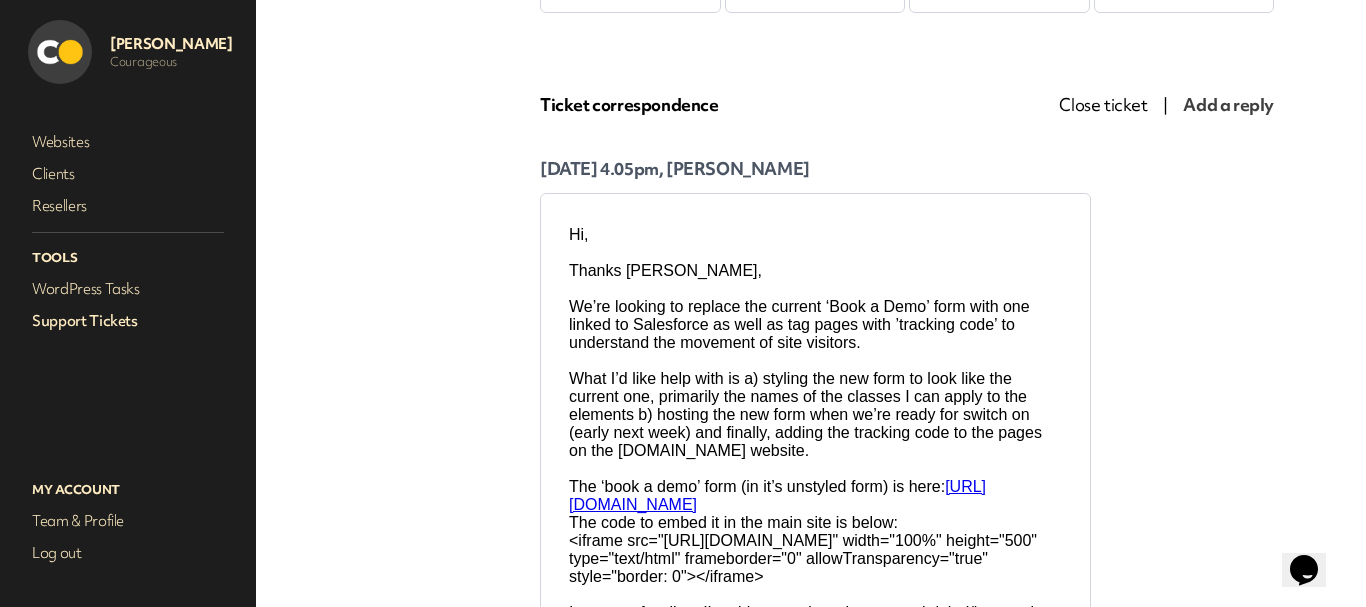 click on "Support Tickets" at bounding box center (128, 321) 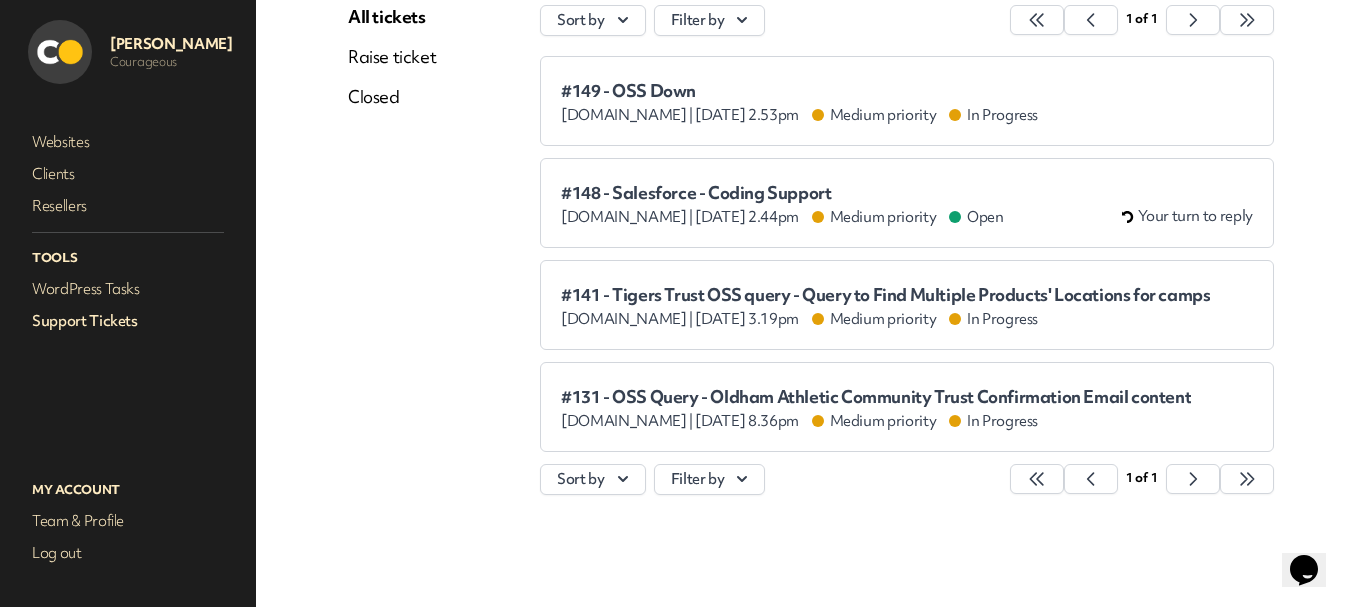 scroll, scrollTop: 151, scrollLeft: 0, axis: vertical 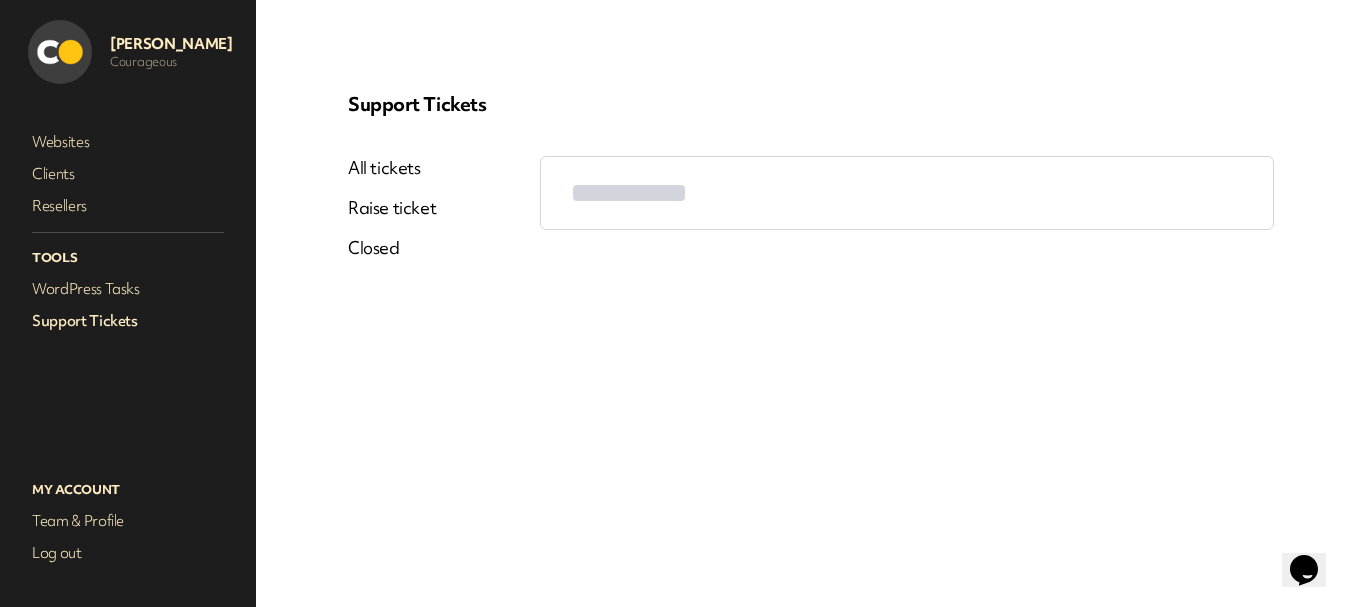 click on "All tickets" at bounding box center [392, 168] 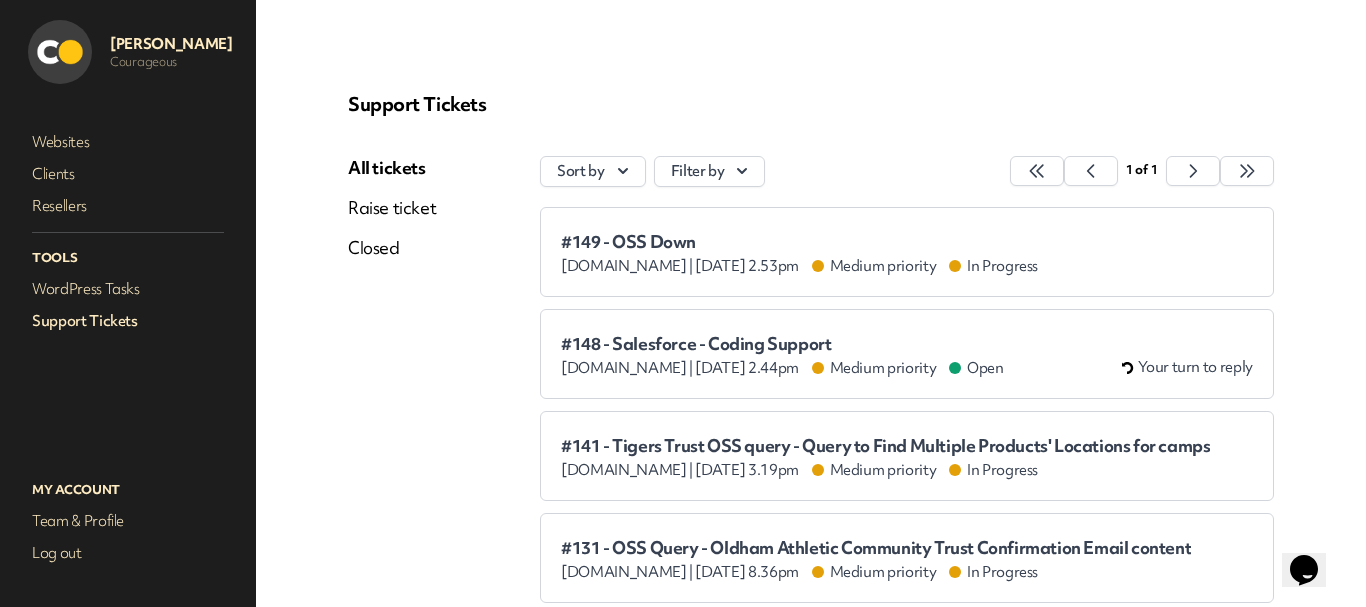 click on "#148 - Salesforce - Coding Support" at bounding box center (782, 344) 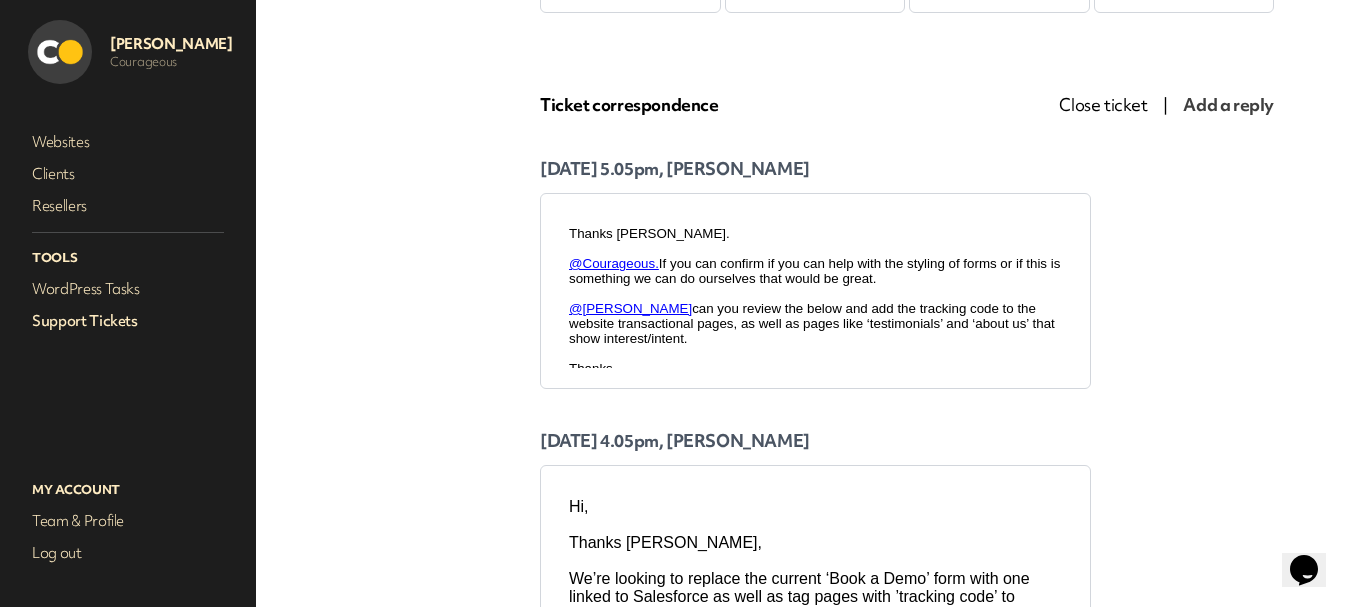 scroll, scrollTop: 0, scrollLeft: 0, axis: both 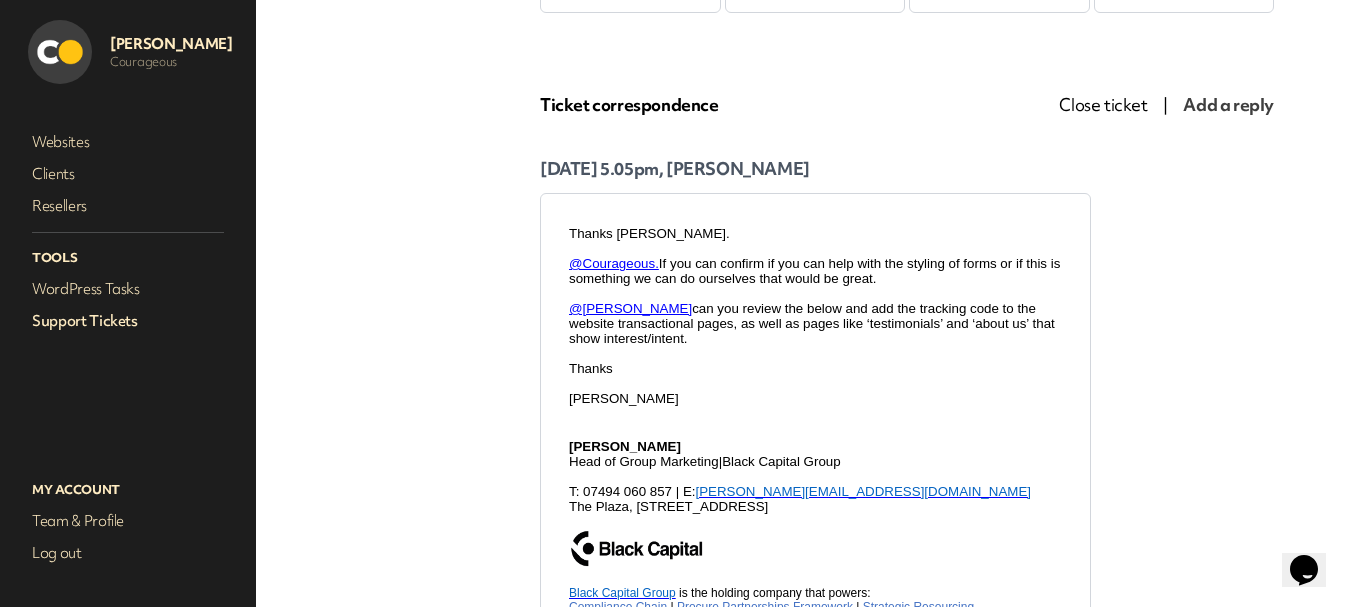 click on "Support Tickets" at bounding box center [128, 321] 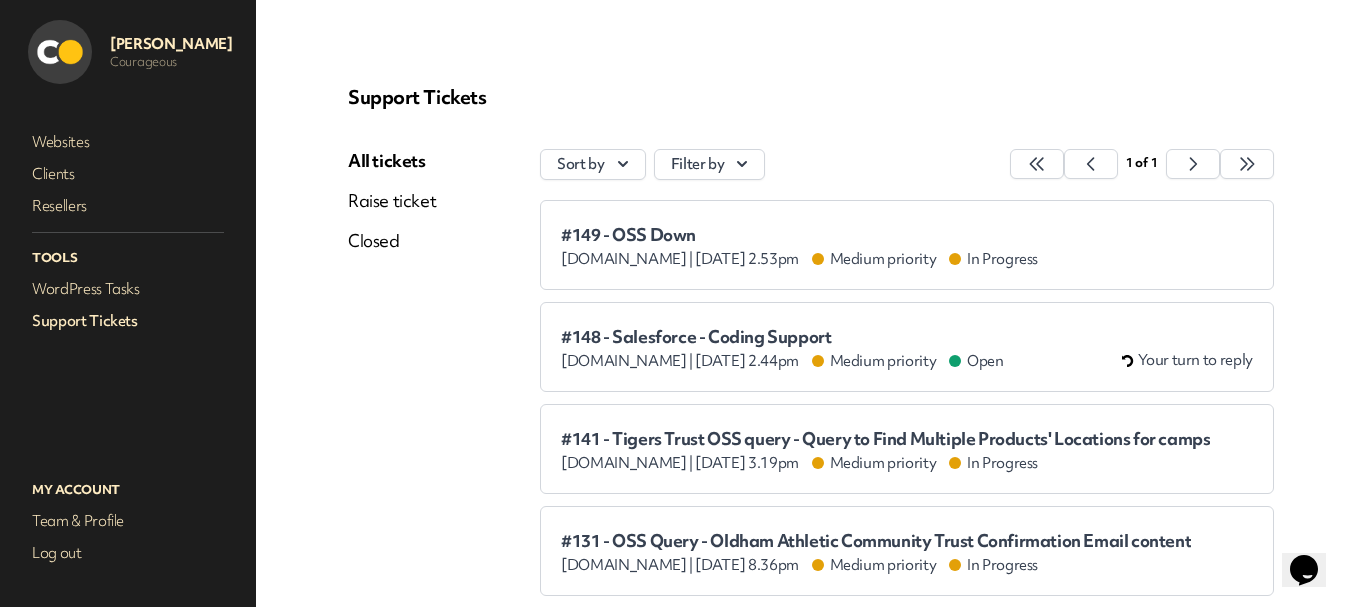 scroll, scrollTop: 0, scrollLeft: 0, axis: both 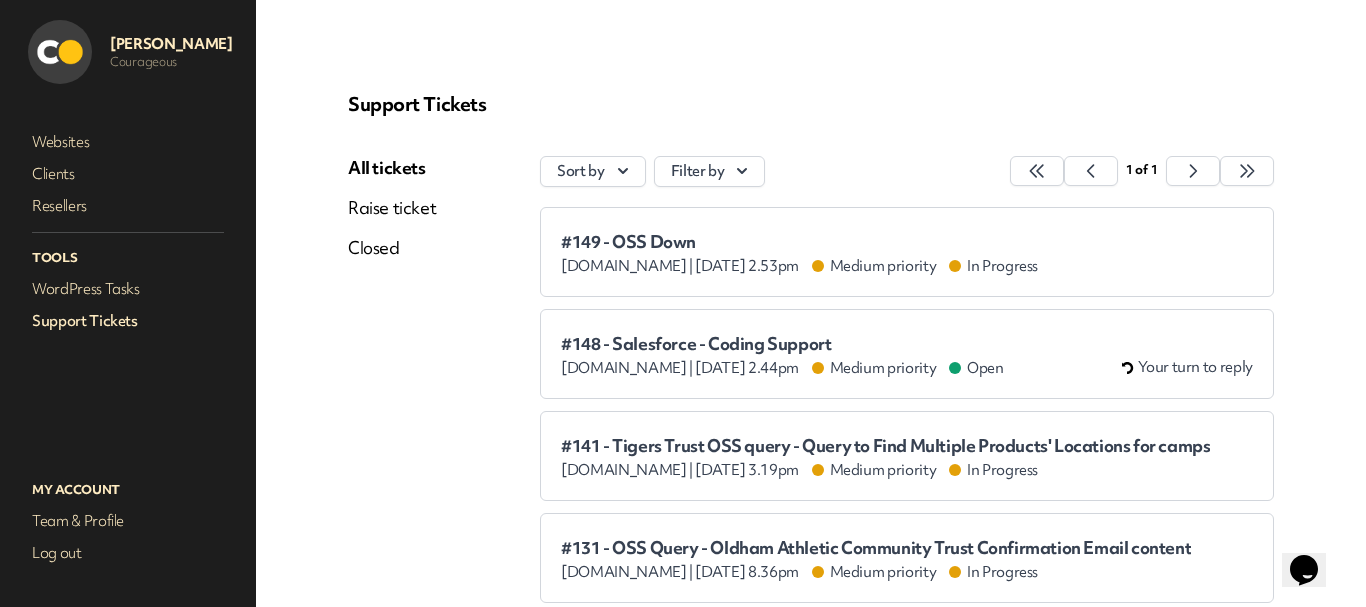 click on "[DOMAIN_NAME] |" at bounding box center [627, 368] 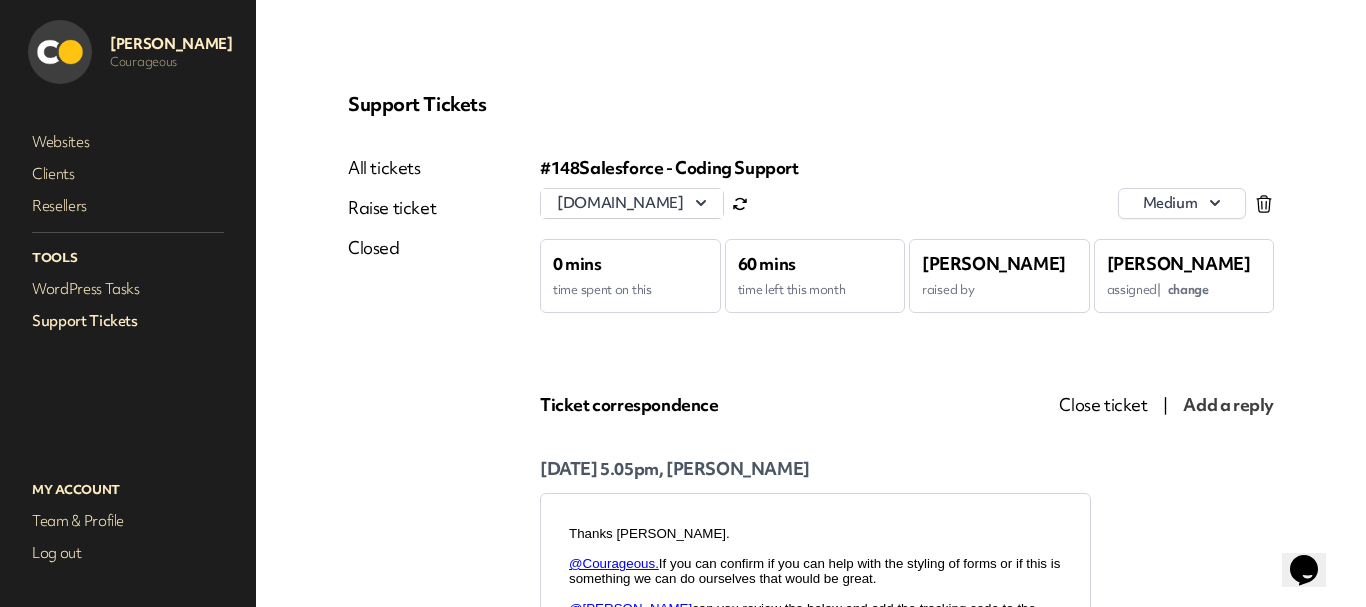 scroll, scrollTop: 0, scrollLeft: 0, axis: both 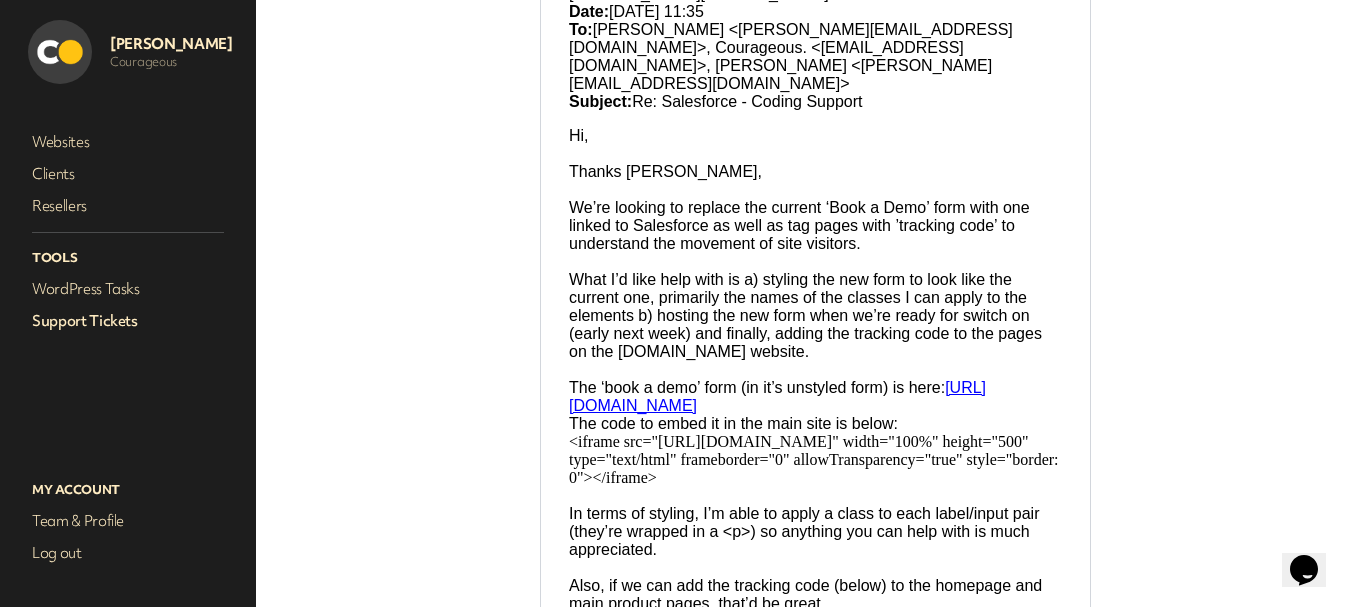 click on "[URL][DOMAIN_NAME]" at bounding box center (777, 396) 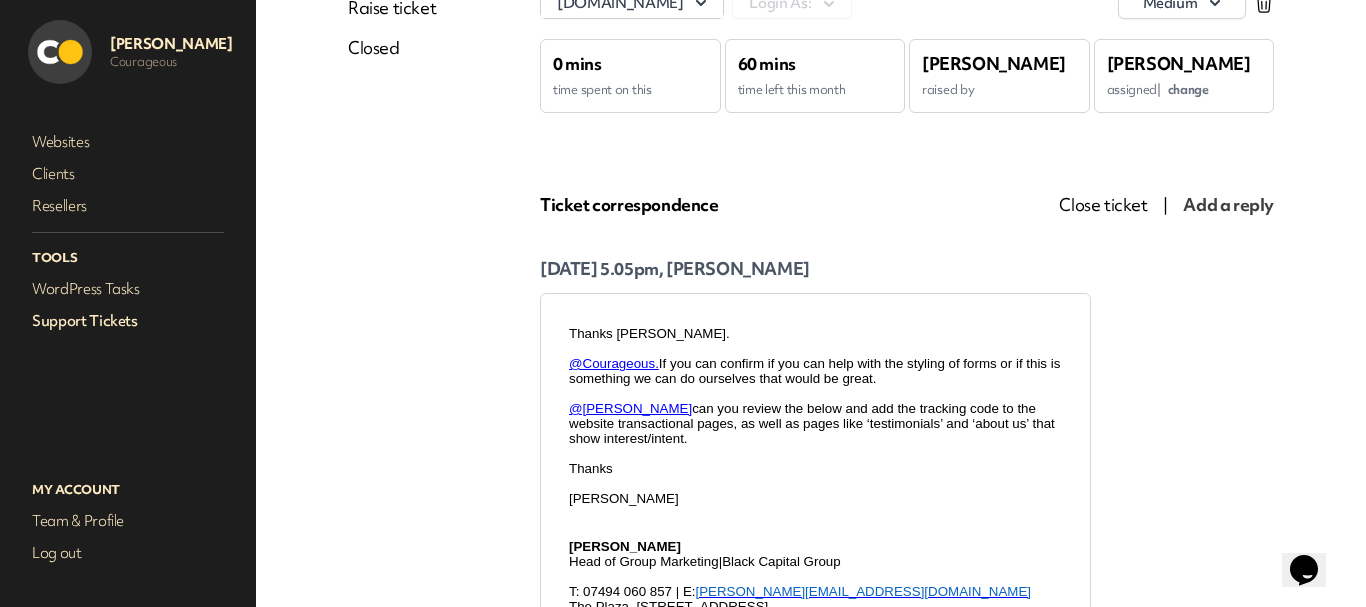 scroll, scrollTop: 100, scrollLeft: 0, axis: vertical 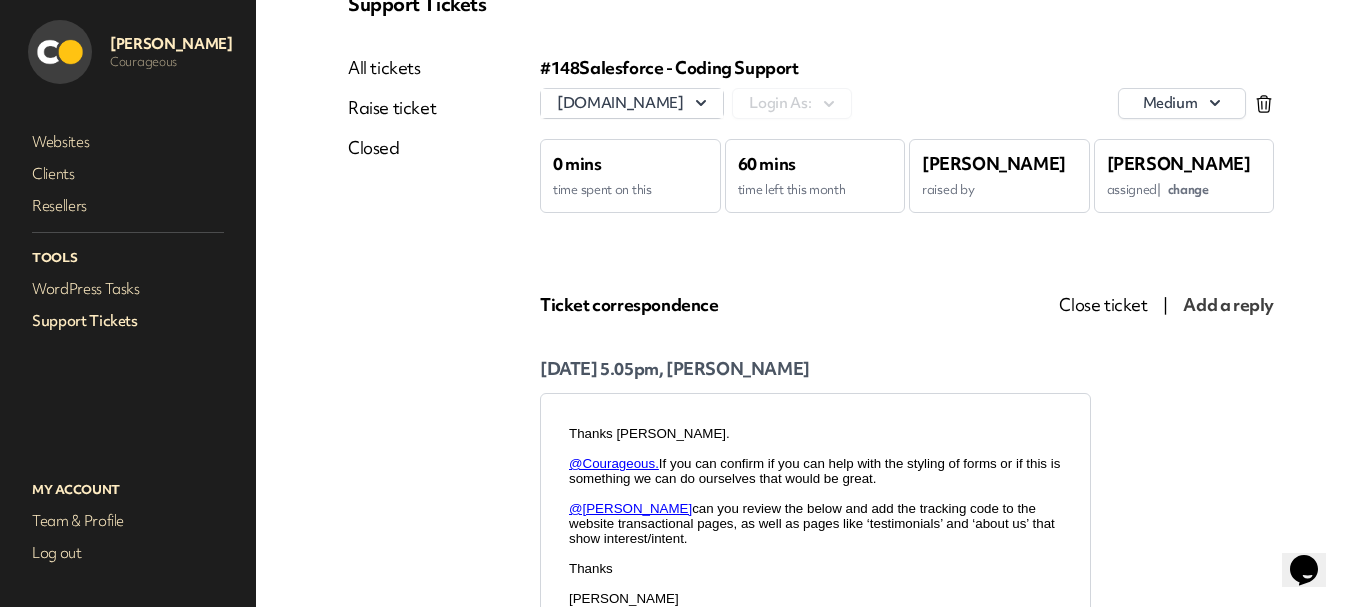 click on "Support Tickets" at bounding box center (128, 321) 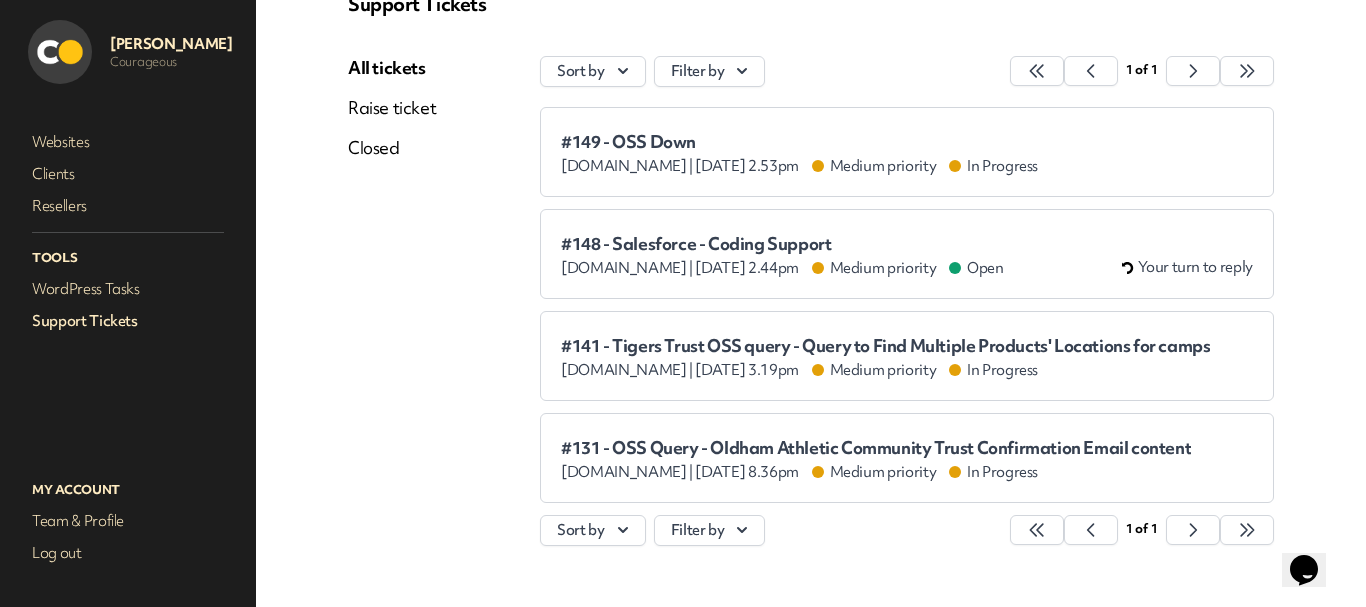 click on "#148 - Salesforce - Coding Support" at bounding box center (782, 244) 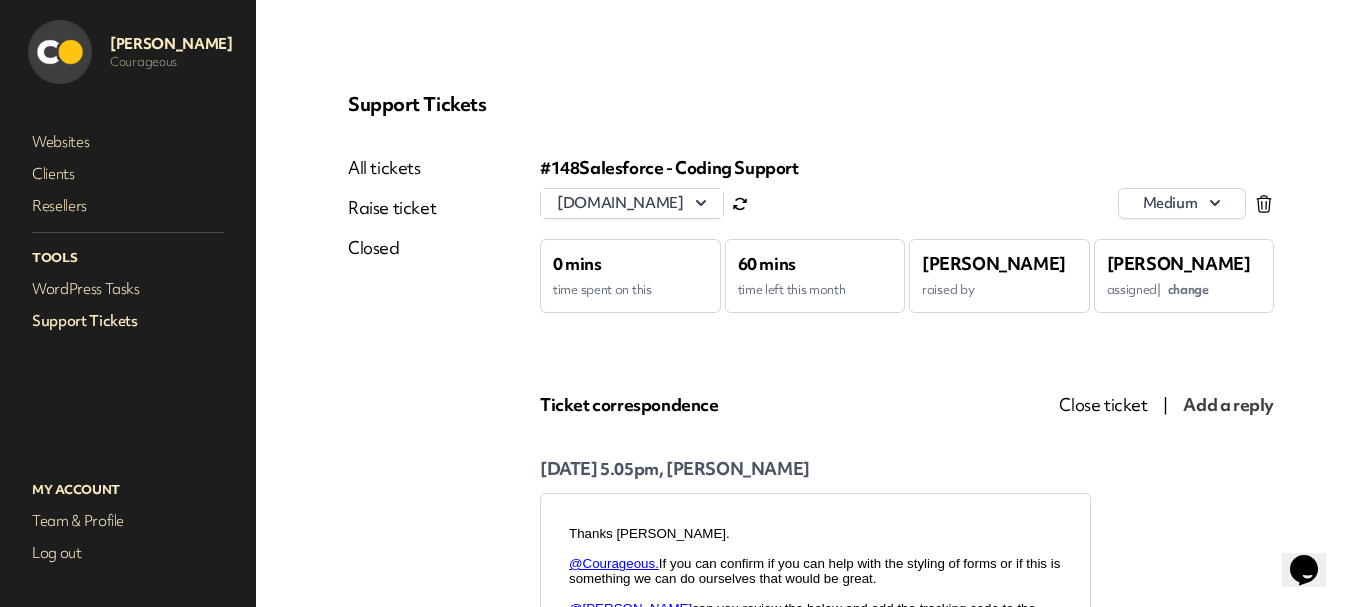 scroll, scrollTop: 0, scrollLeft: 0, axis: both 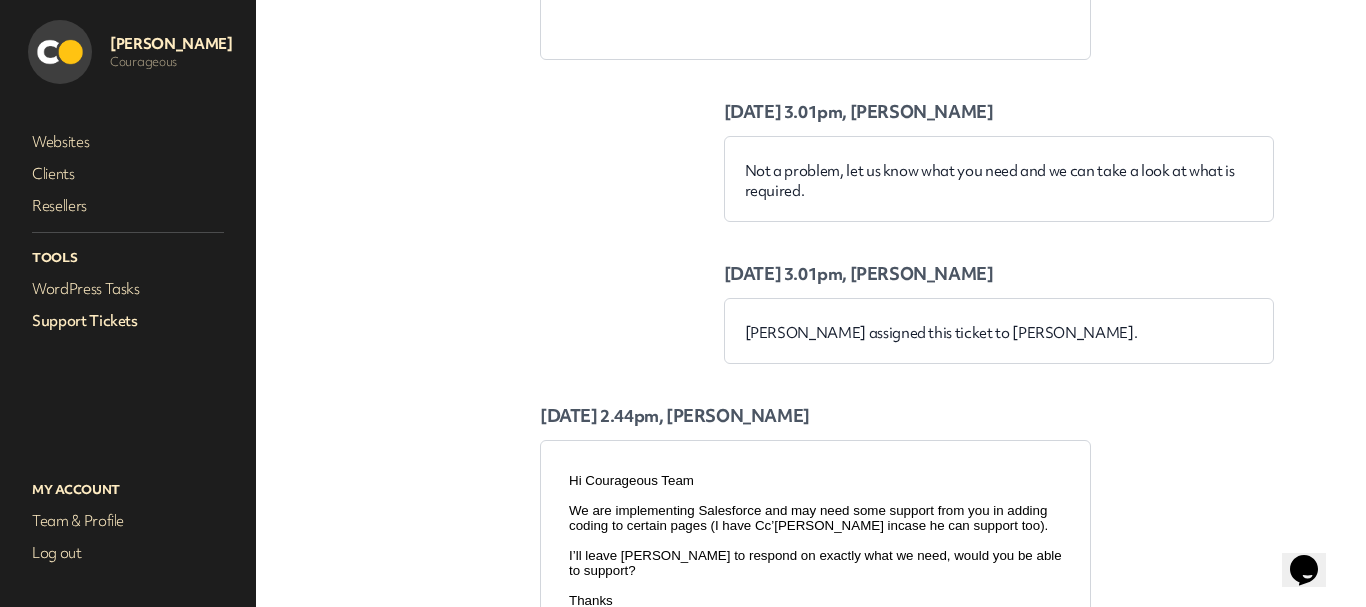 click on "Support Tickets" at bounding box center (128, 321) 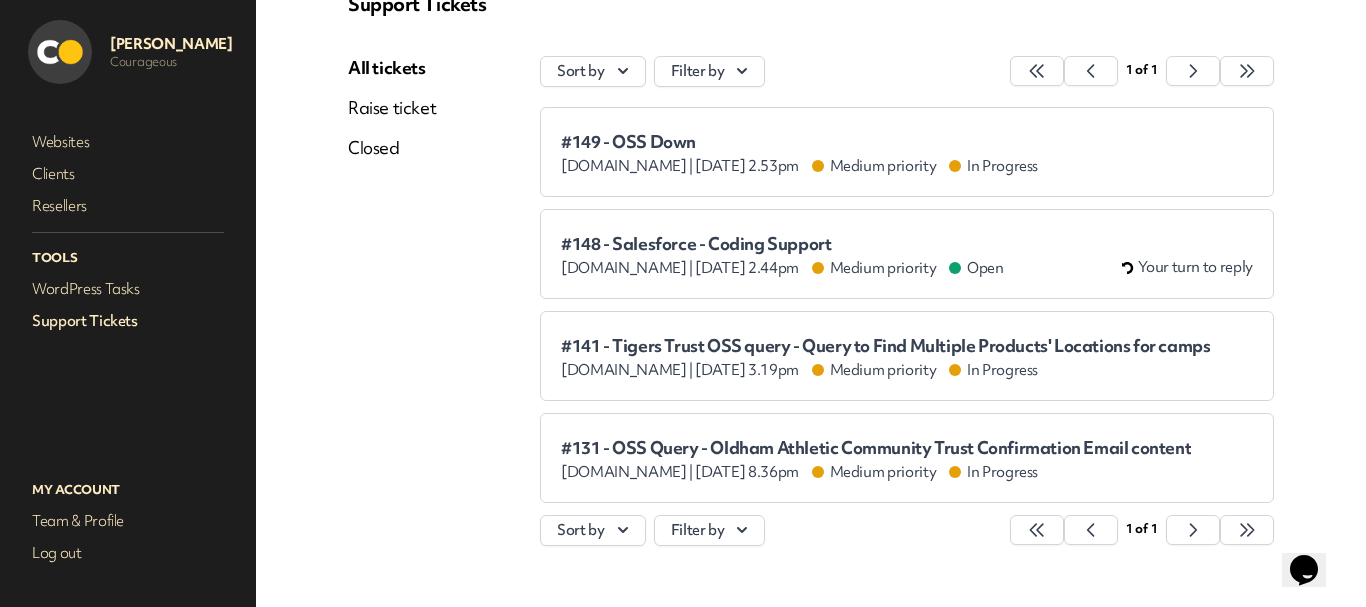 scroll, scrollTop: 0, scrollLeft: 0, axis: both 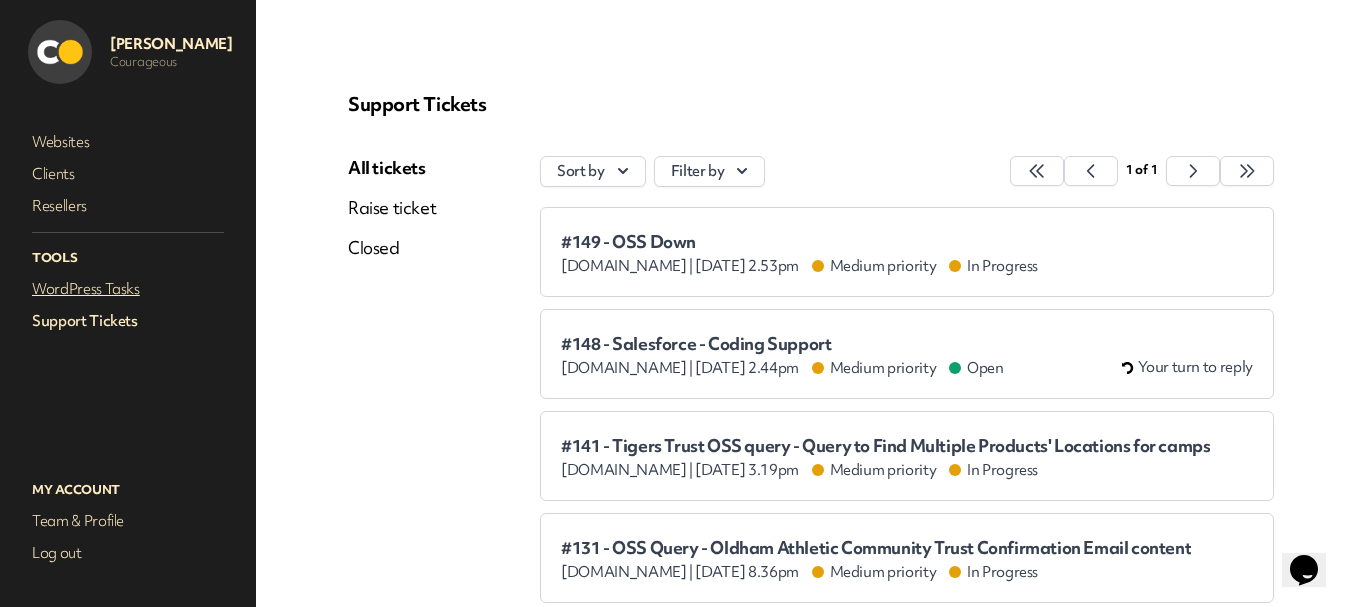 click on "WordPress Tasks" at bounding box center [128, 289] 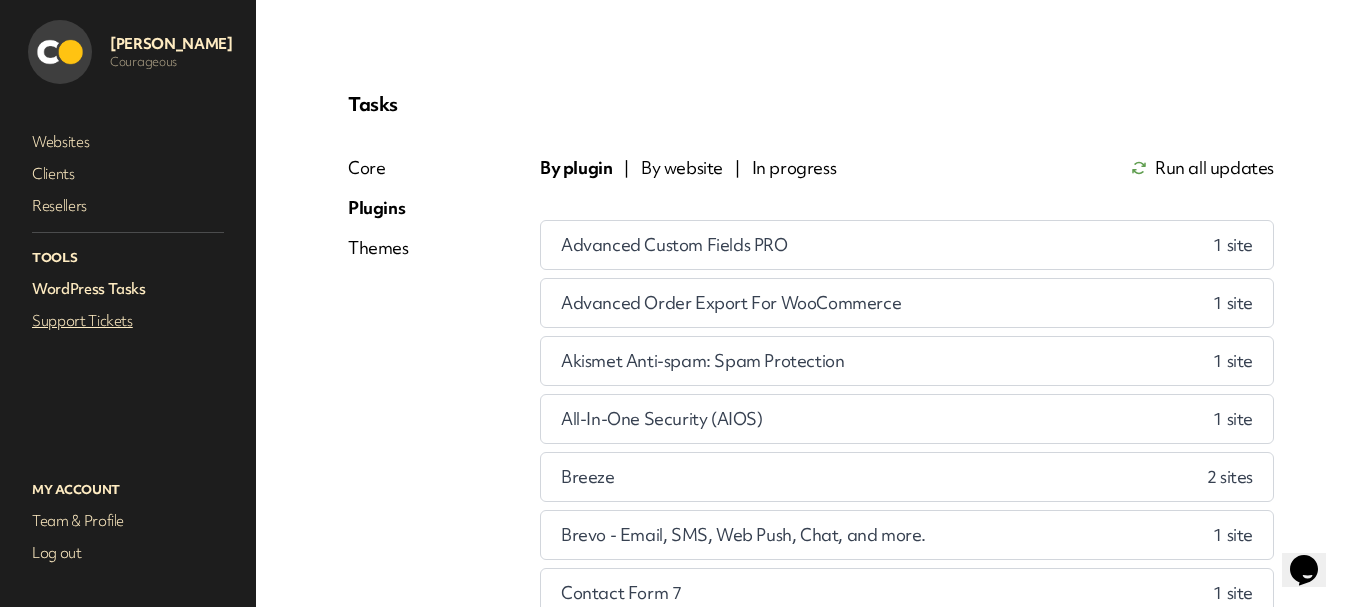 click on "Support Tickets" at bounding box center (128, 321) 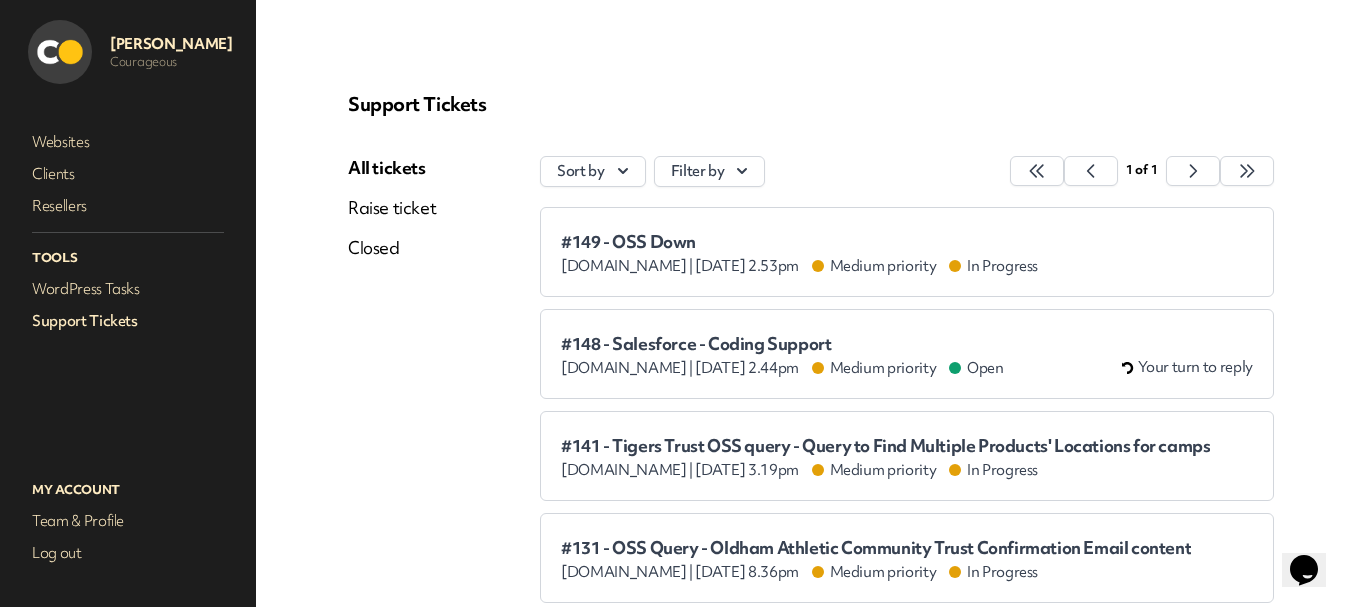 click on "#148 - Salesforce - Coding Support   [DOMAIN_NAME] |
[DATE] 2.44pm
Medium priority
Open
Your turn to reply" at bounding box center (907, 354) 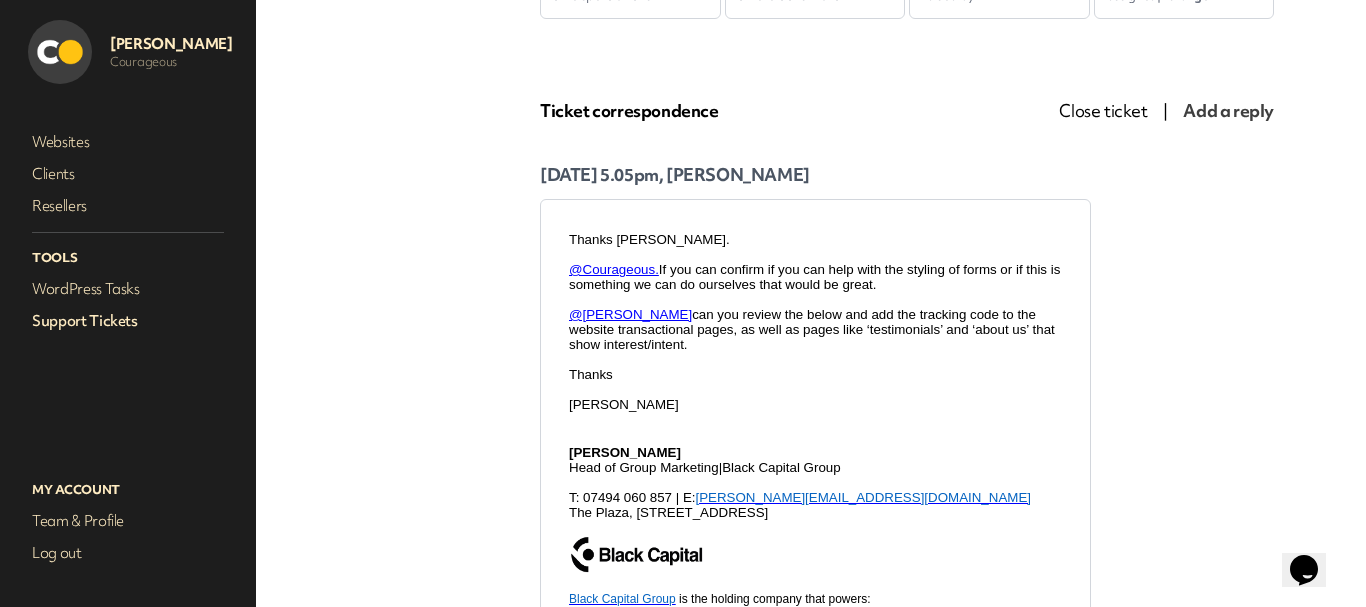 scroll, scrollTop: 300, scrollLeft: 0, axis: vertical 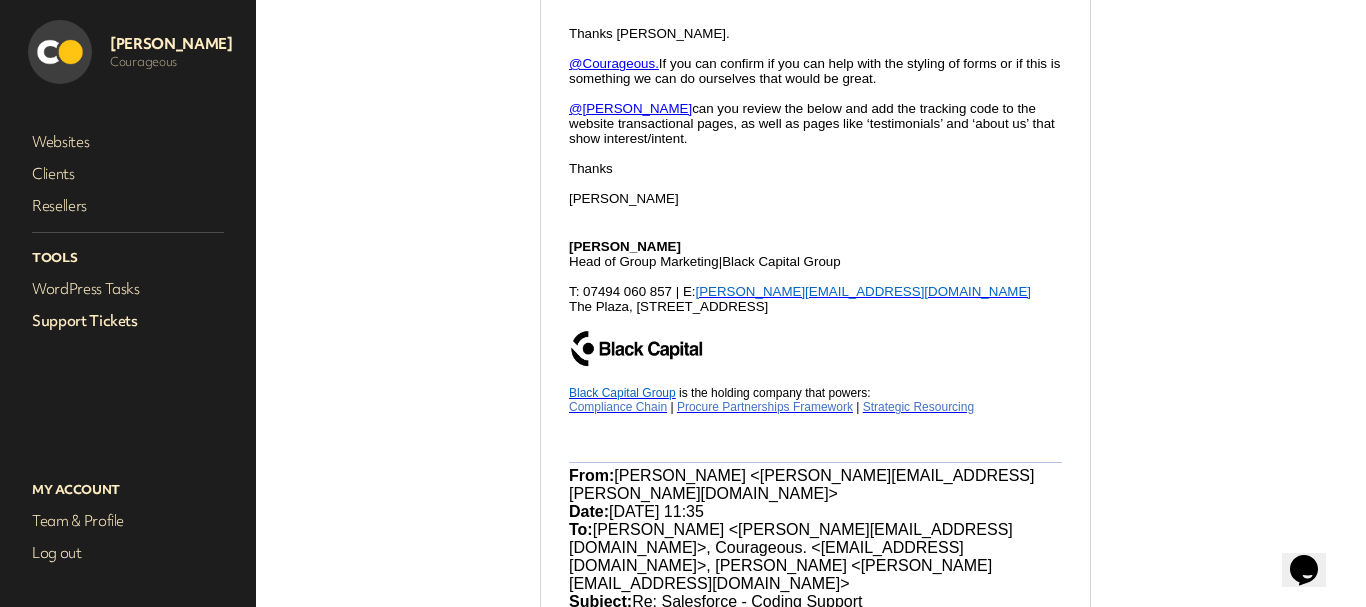 click on "Support Tickets" at bounding box center [128, 321] 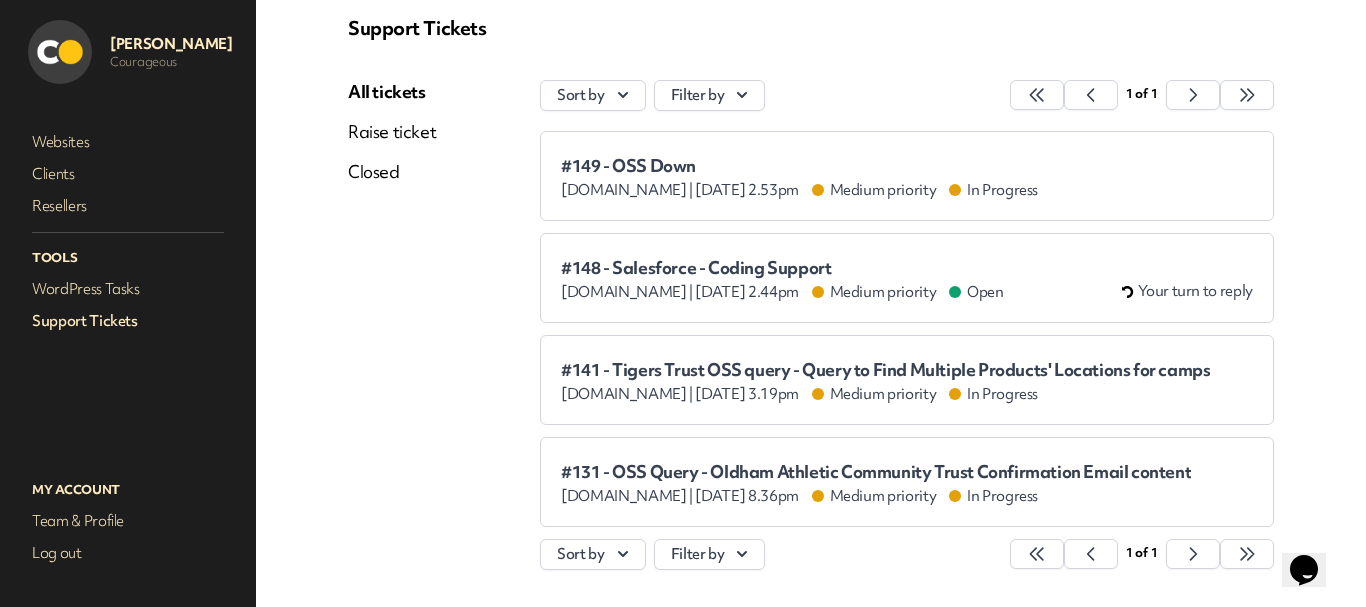 scroll, scrollTop: 0, scrollLeft: 0, axis: both 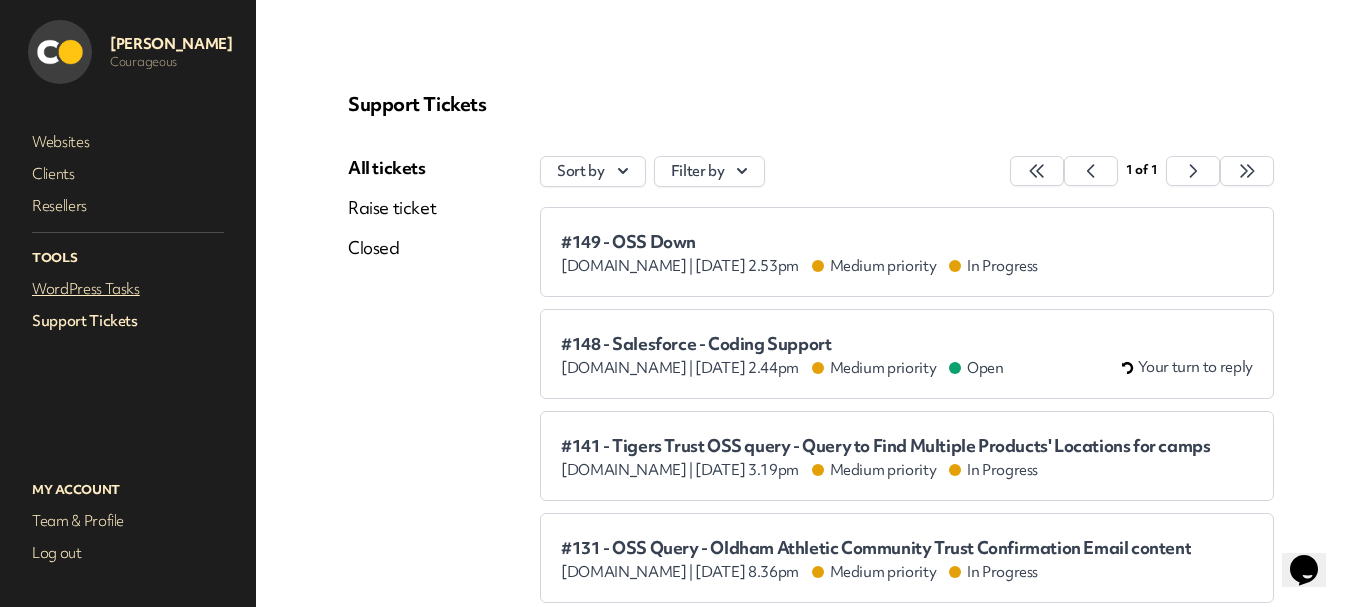 click on "WordPress Tasks" at bounding box center (128, 289) 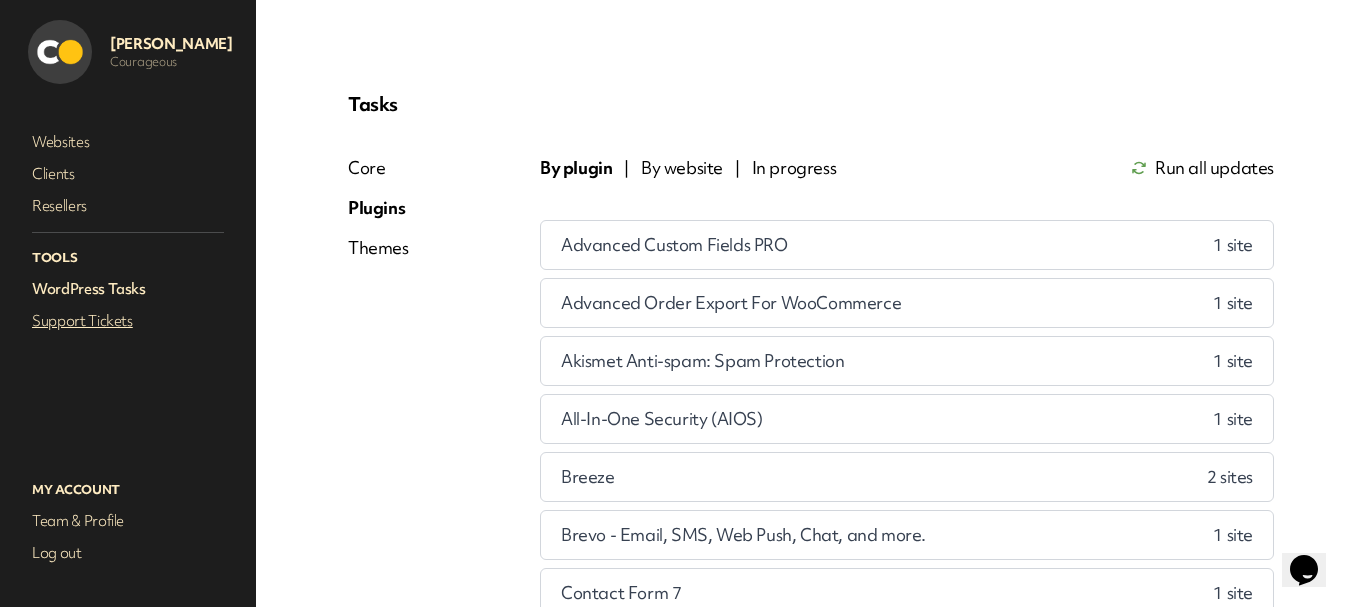 click on "Support Tickets" at bounding box center (128, 321) 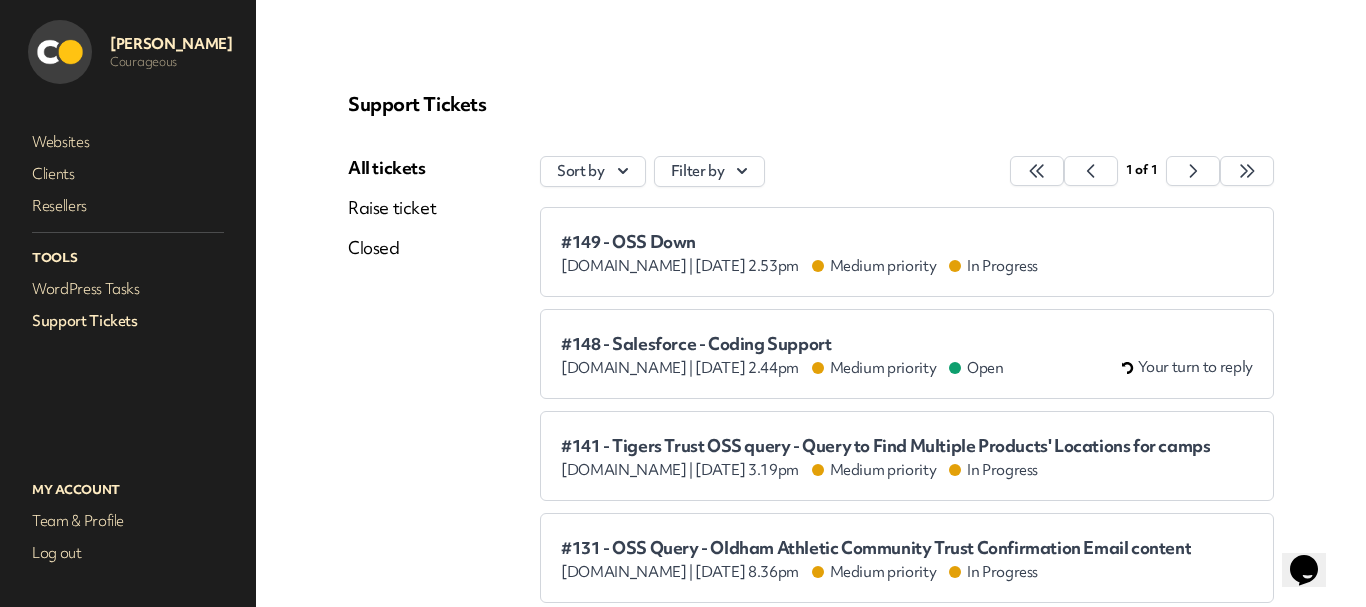 click on "Support Tickets" at bounding box center [128, 321] 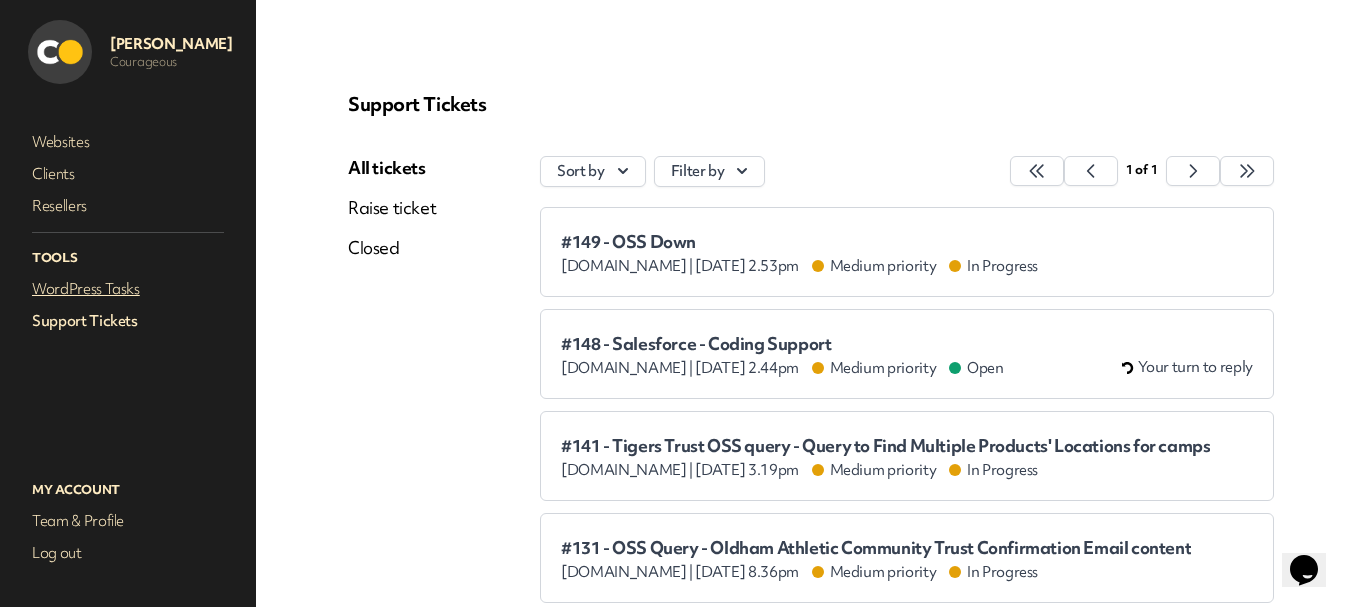 click on "WordPress Tasks" at bounding box center [128, 289] 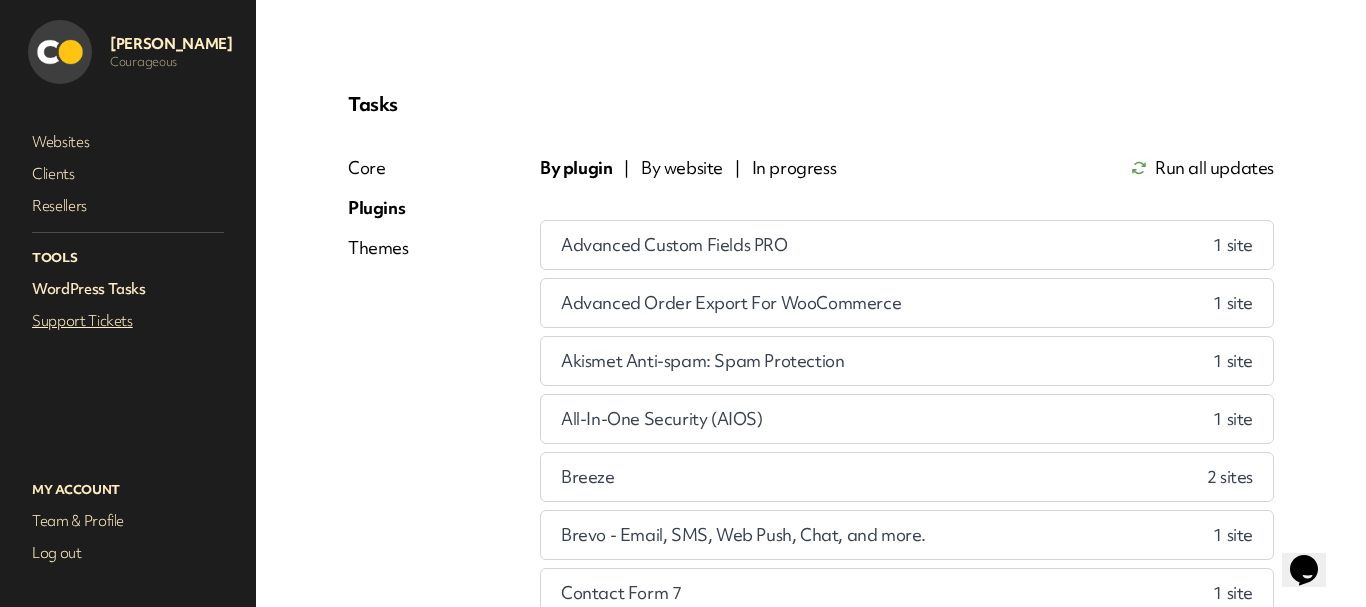 click on "Support Tickets" at bounding box center [128, 321] 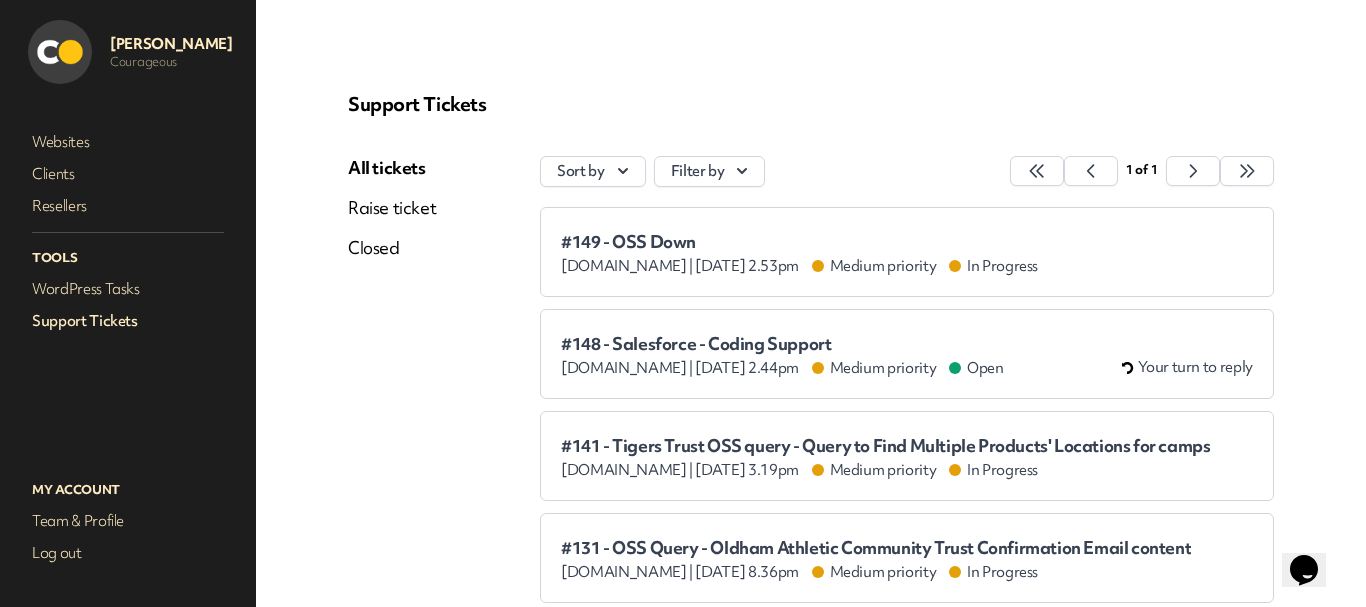 click on "All tickets" at bounding box center (392, 168) 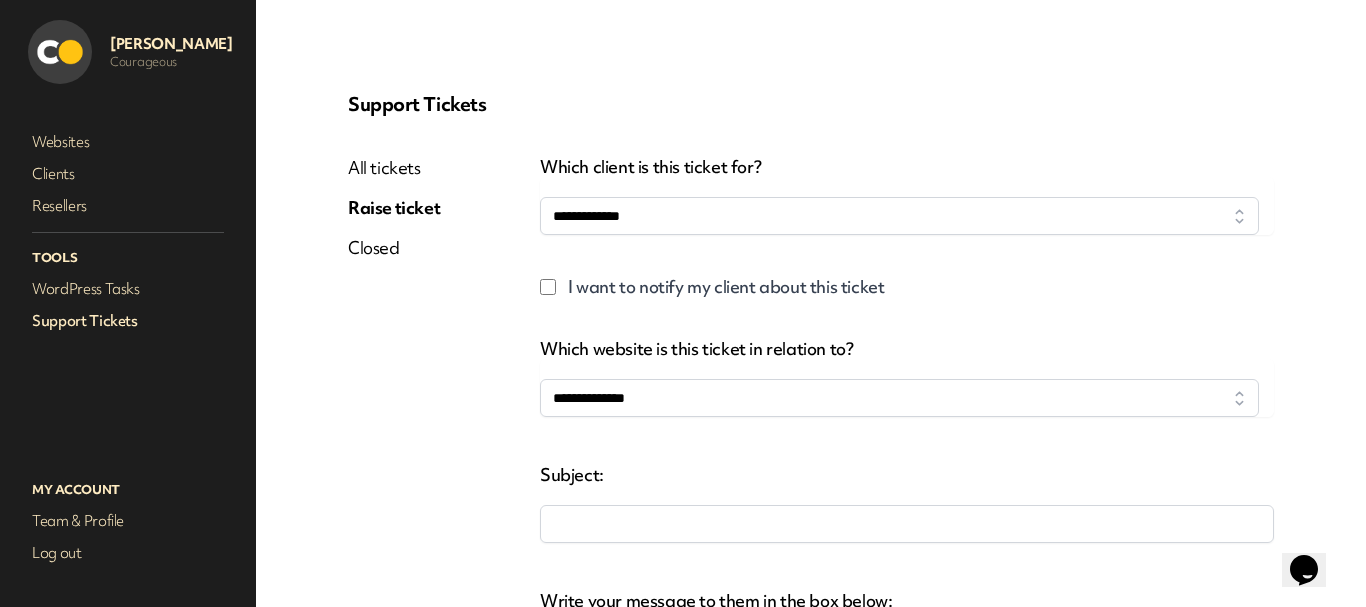 click on "**********" at bounding box center [811, 543] 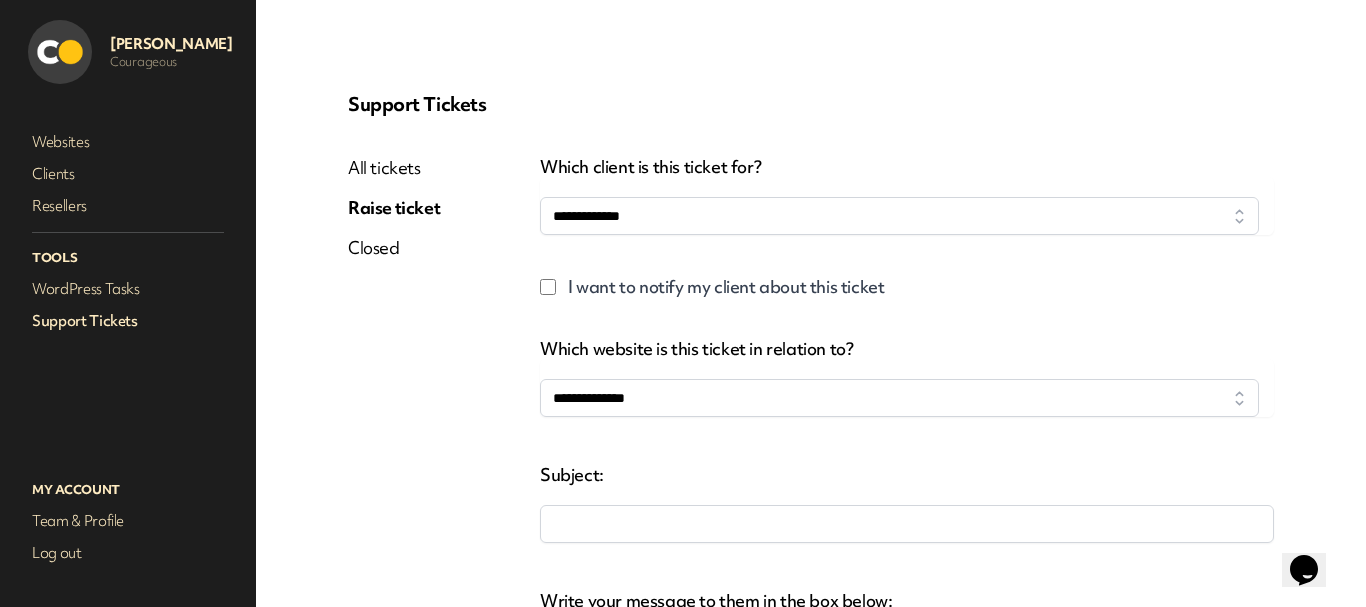 click on "All tickets" at bounding box center [394, 168] 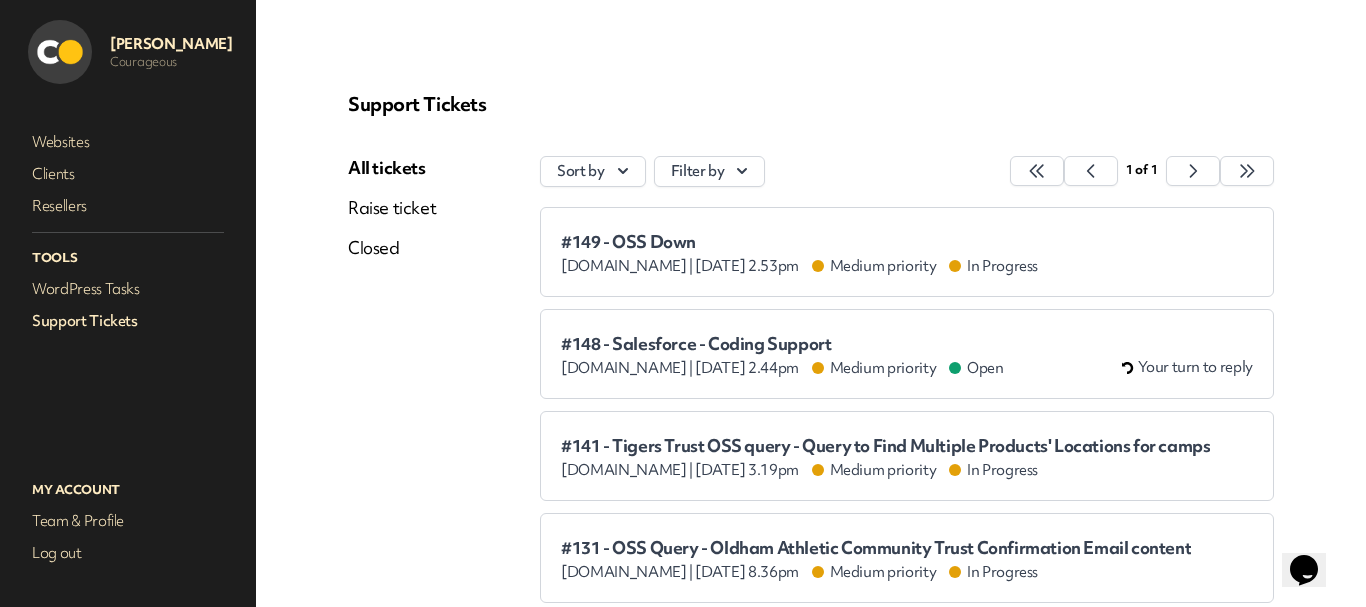 click on "#149 - OSS Down" at bounding box center [799, 242] 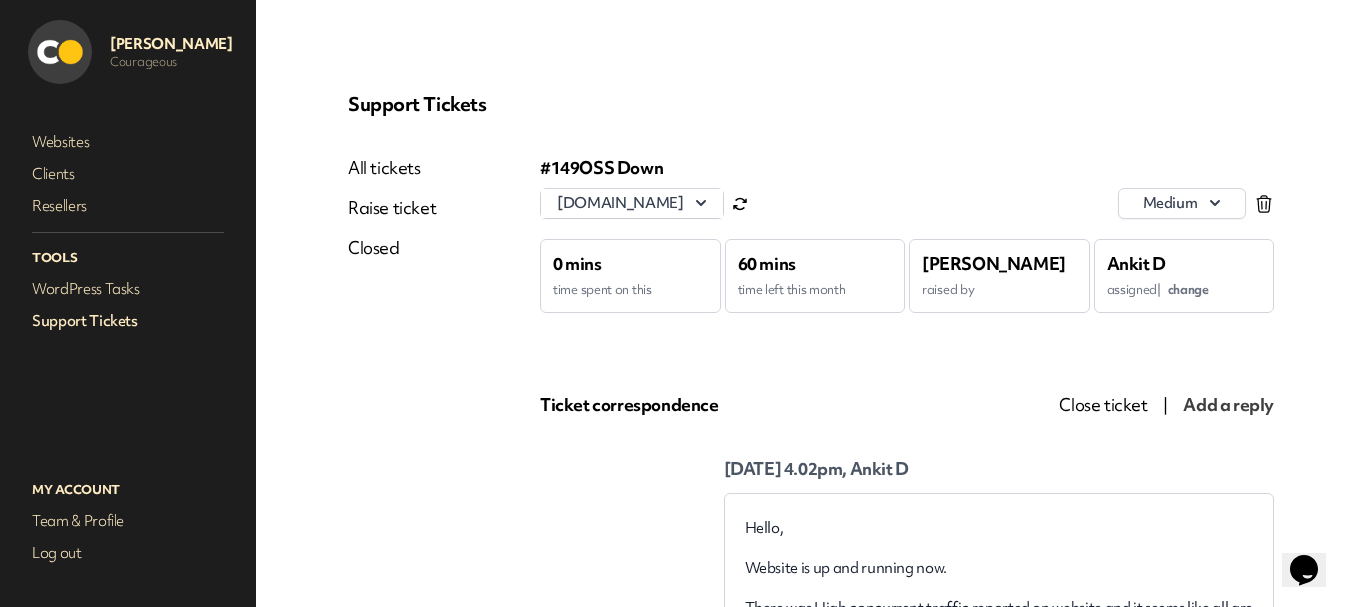 scroll, scrollTop: 0, scrollLeft: 0, axis: both 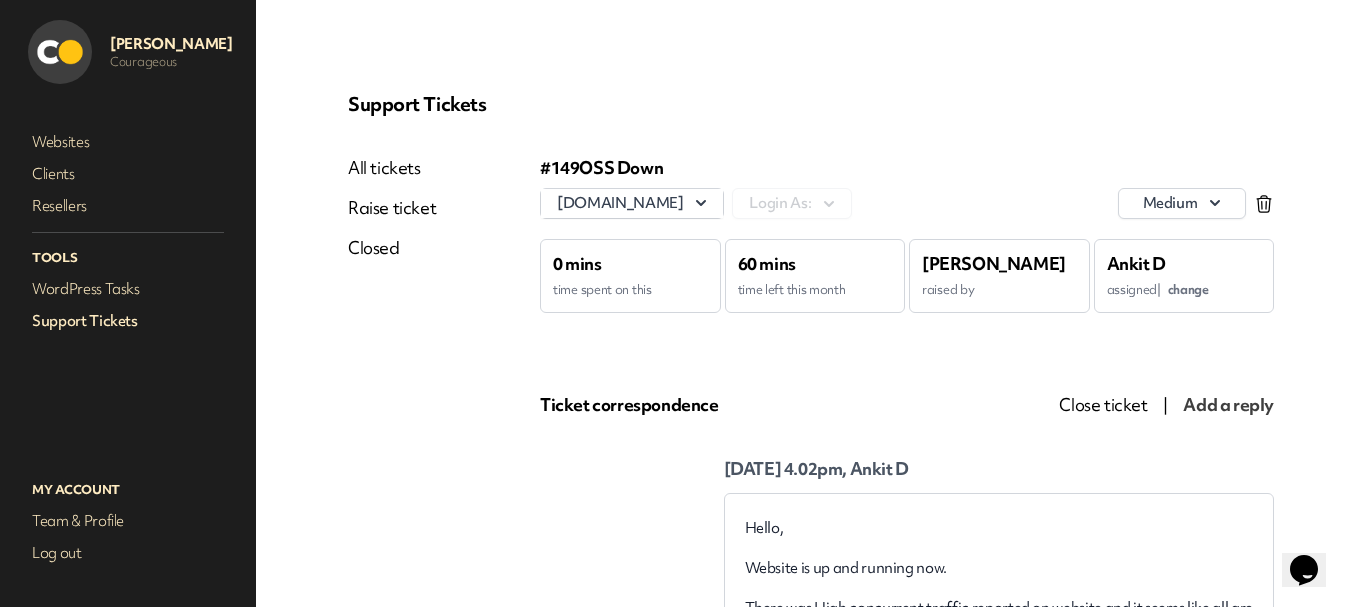 click on "All tickets" at bounding box center [392, 168] 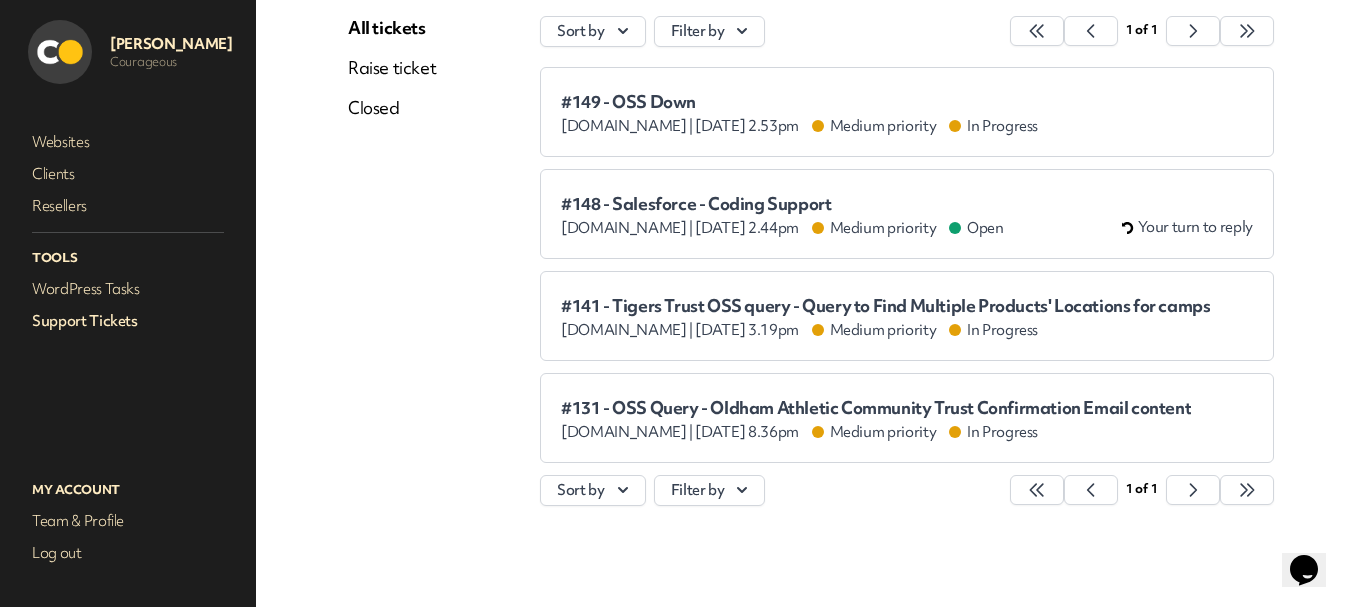 scroll, scrollTop: 151, scrollLeft: 0, axis: vertical 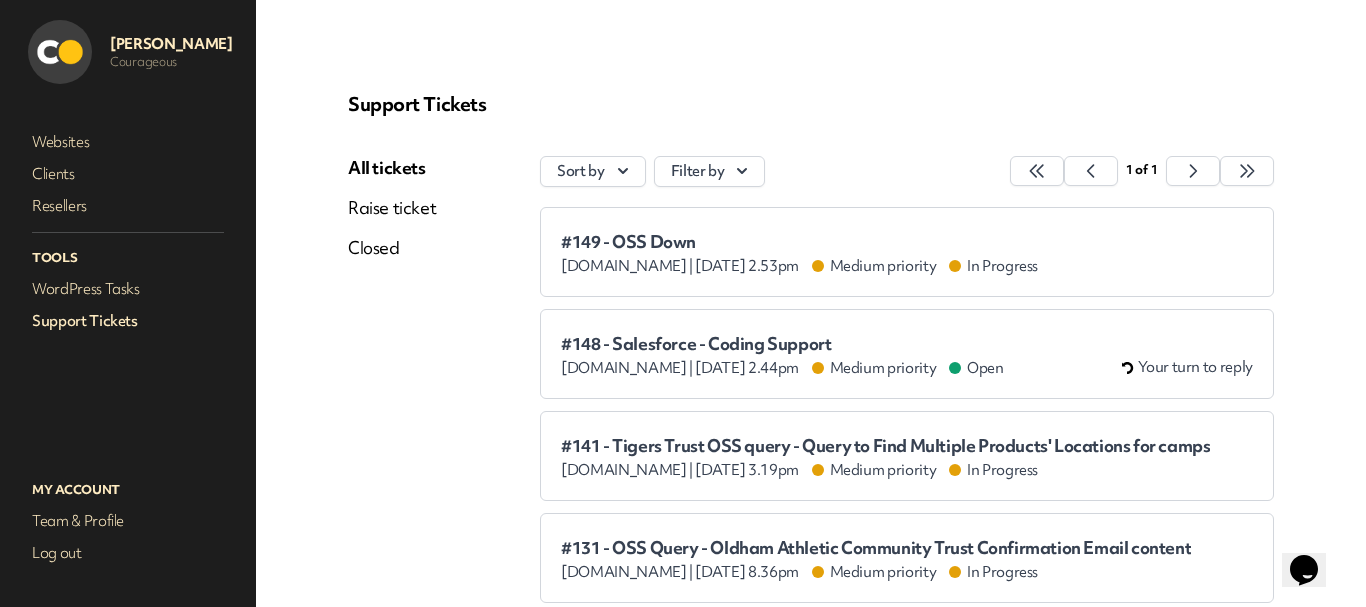 click on "Support Tickets" at bounding box center [128, 321] 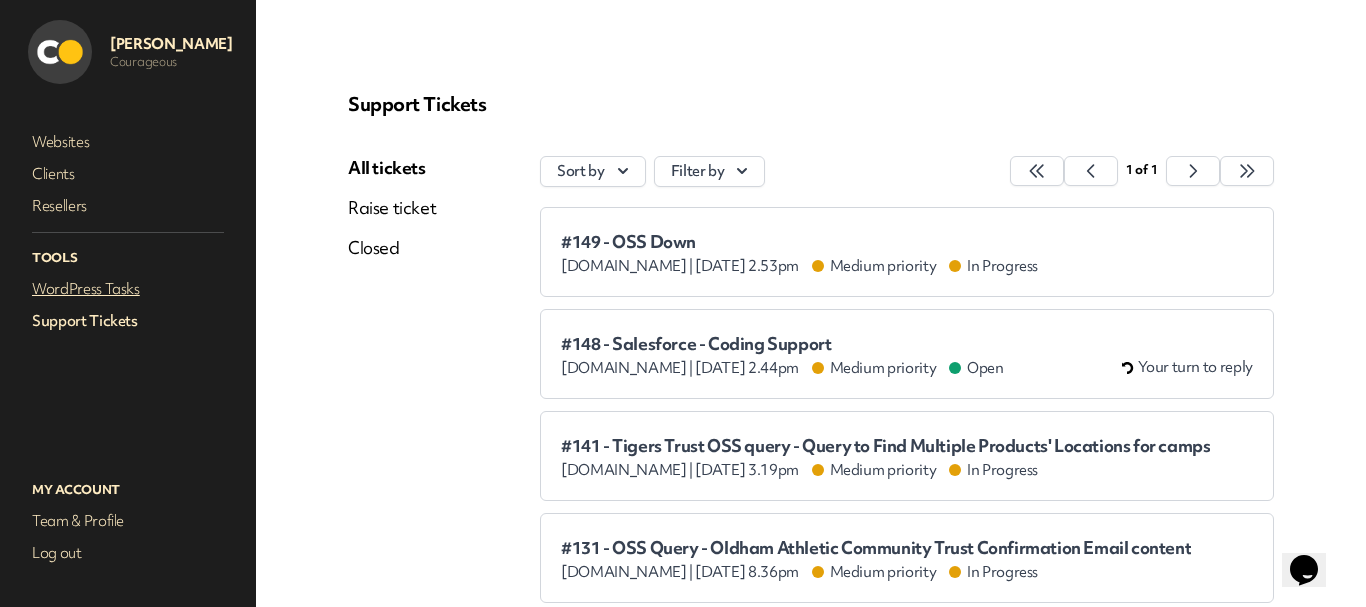 click on "WordPress Tasks" at bounding box center [128, 289] 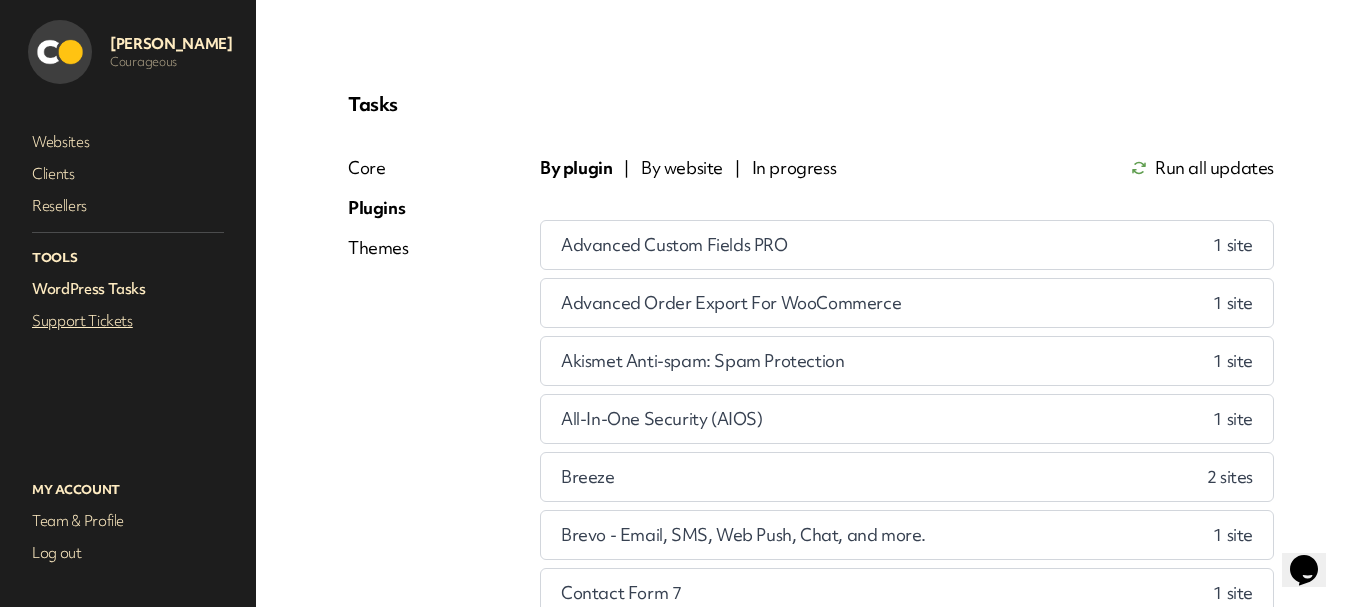 click on "Support Tickets" at bounding box center (128, 321) 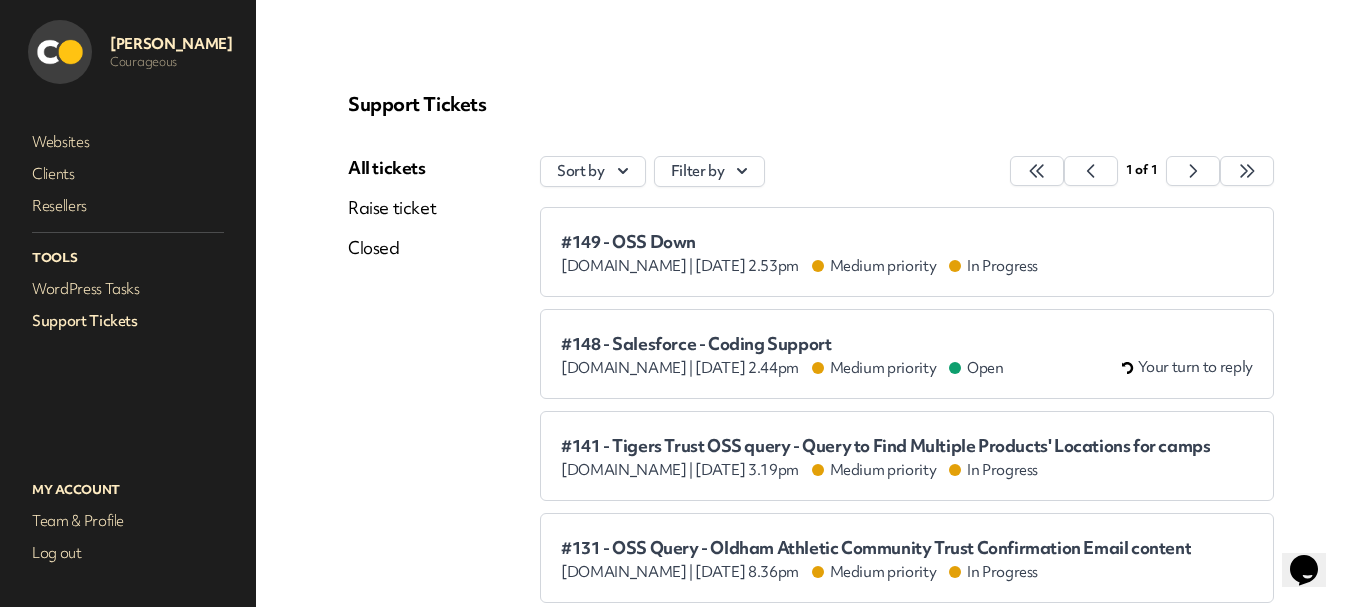 scroll, scrollTop: 151, scrollLeft: 0, axis: vertical 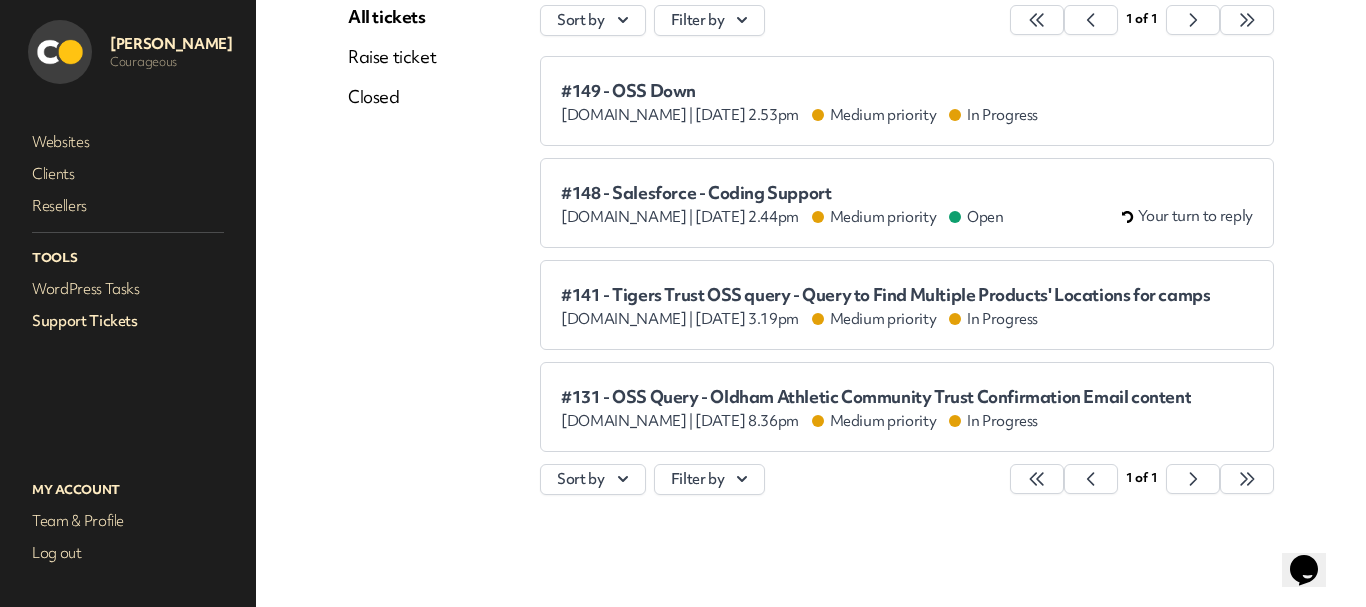 click on "Support Tickets" at bounding box center [128, 321] 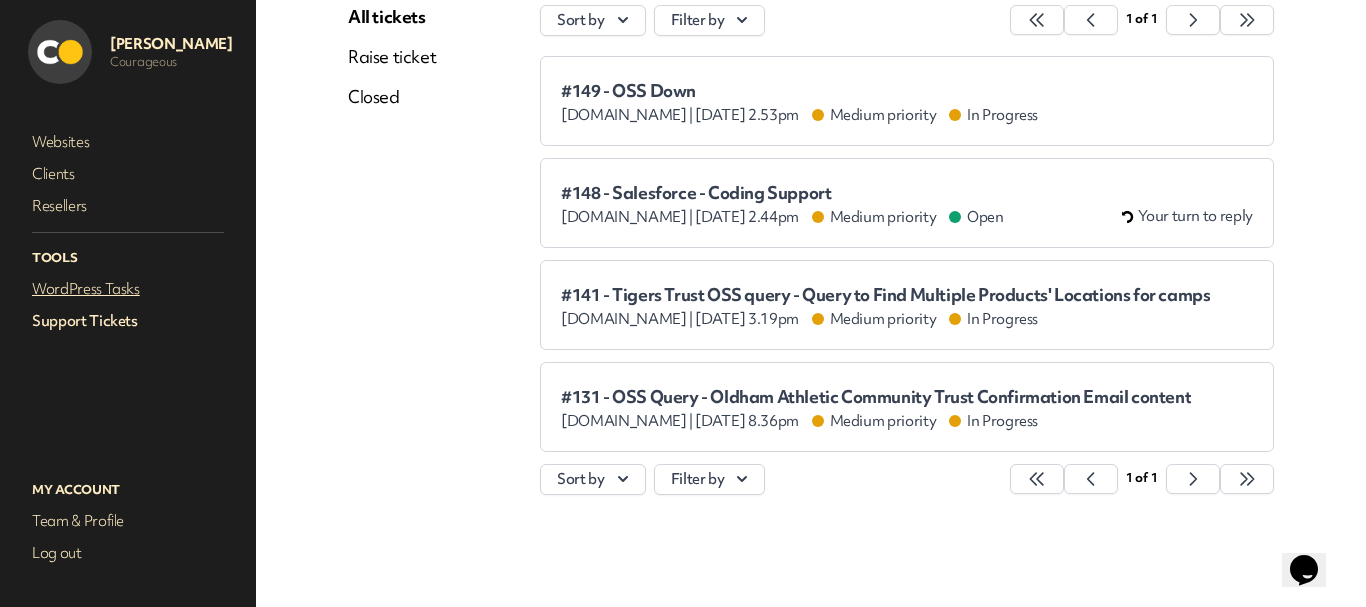 click on "WordPress Tasks" at bounding box center [128, 289] 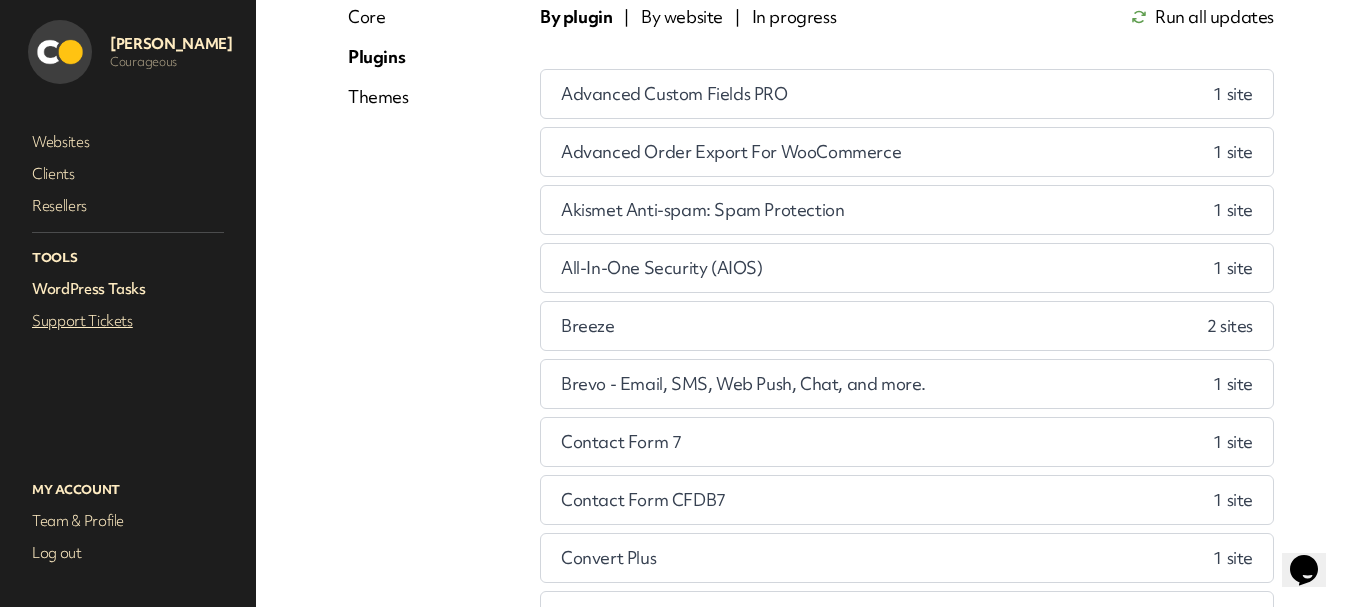click on "Support Tickets" at bounding box center (128, 321) 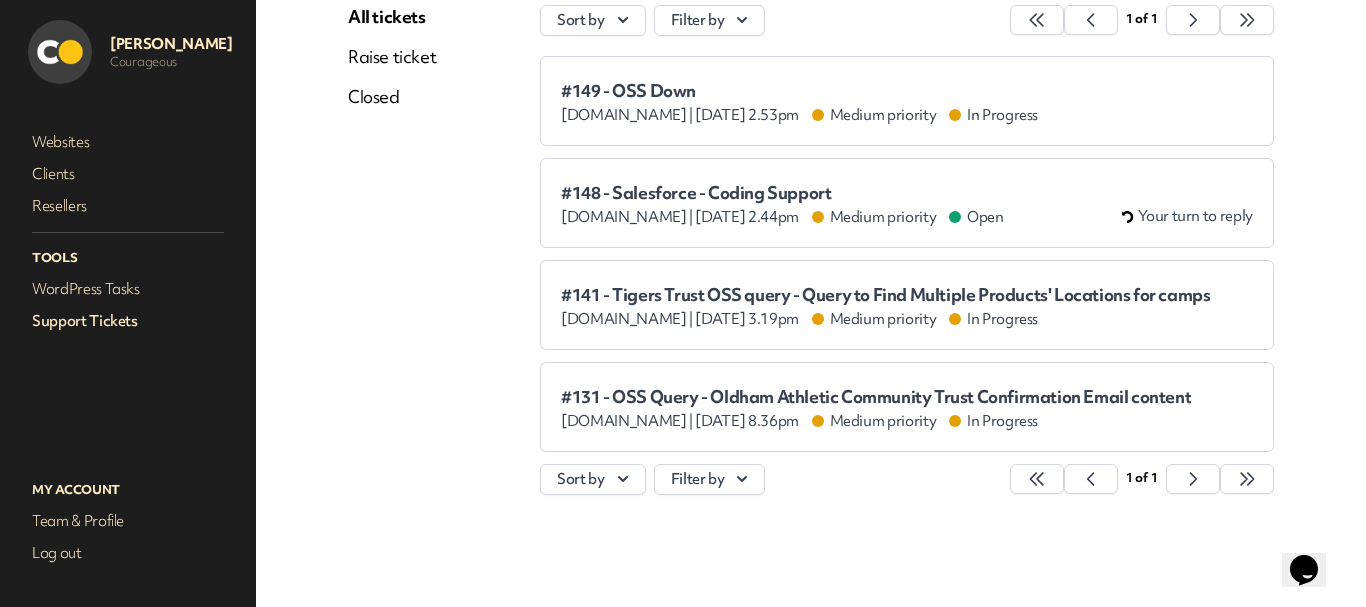 scroll, scrollTop: 0, scrollLeft: 0, axis: both 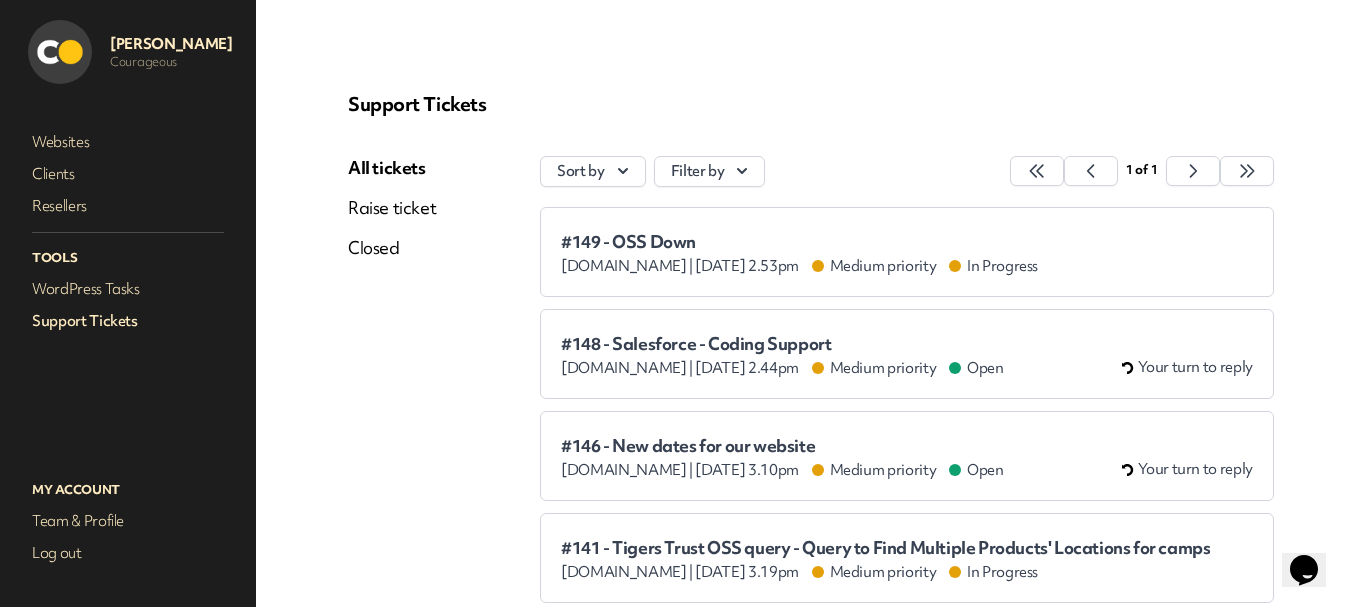 click on "Raise ticket" at bounding box center [392, 208] 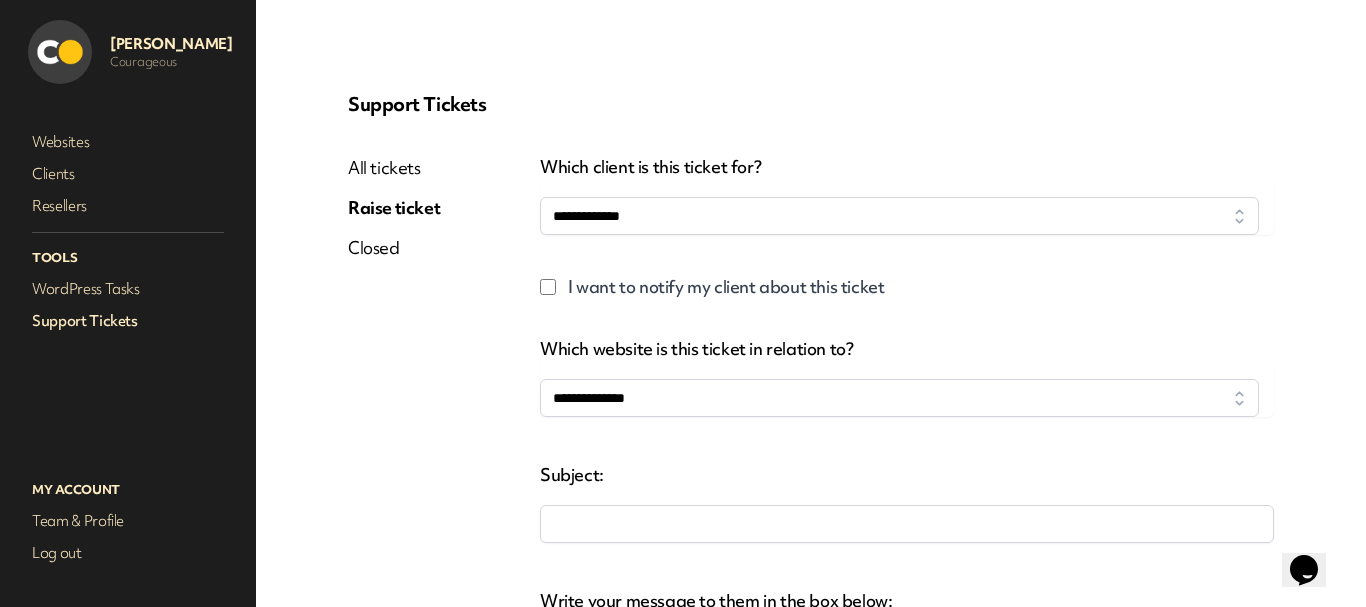 click on "All tickets" at bounding box center [394, 168] 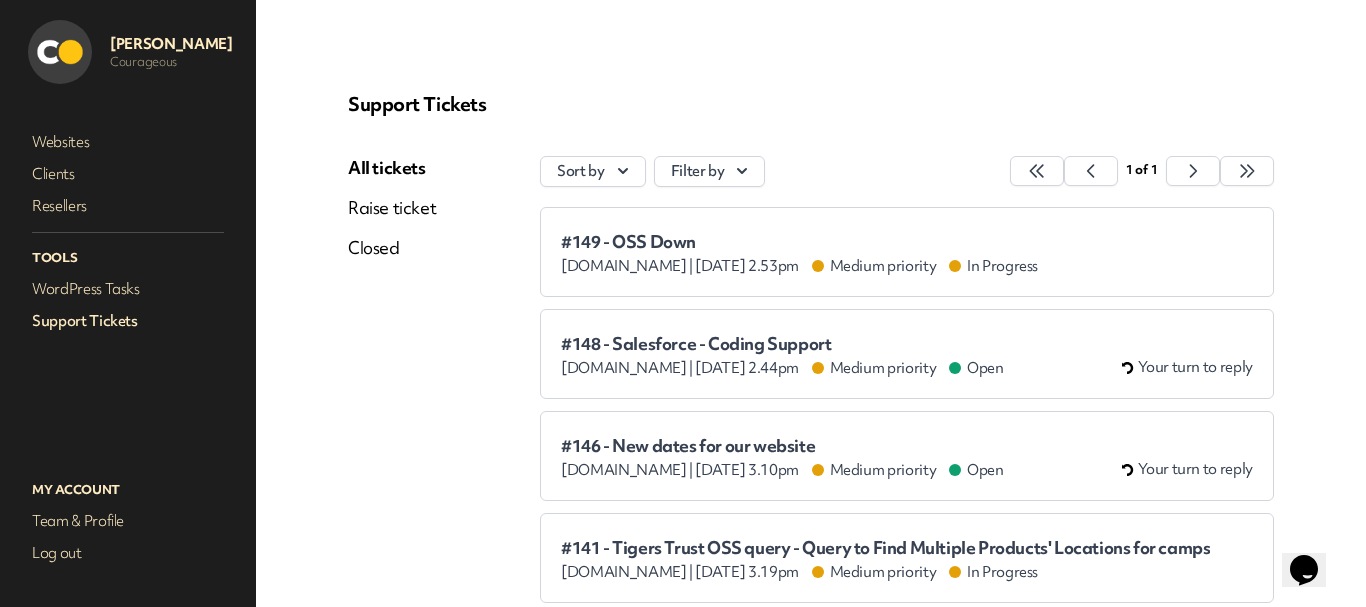 click on "All tickets" at bounding box center (392, 168) 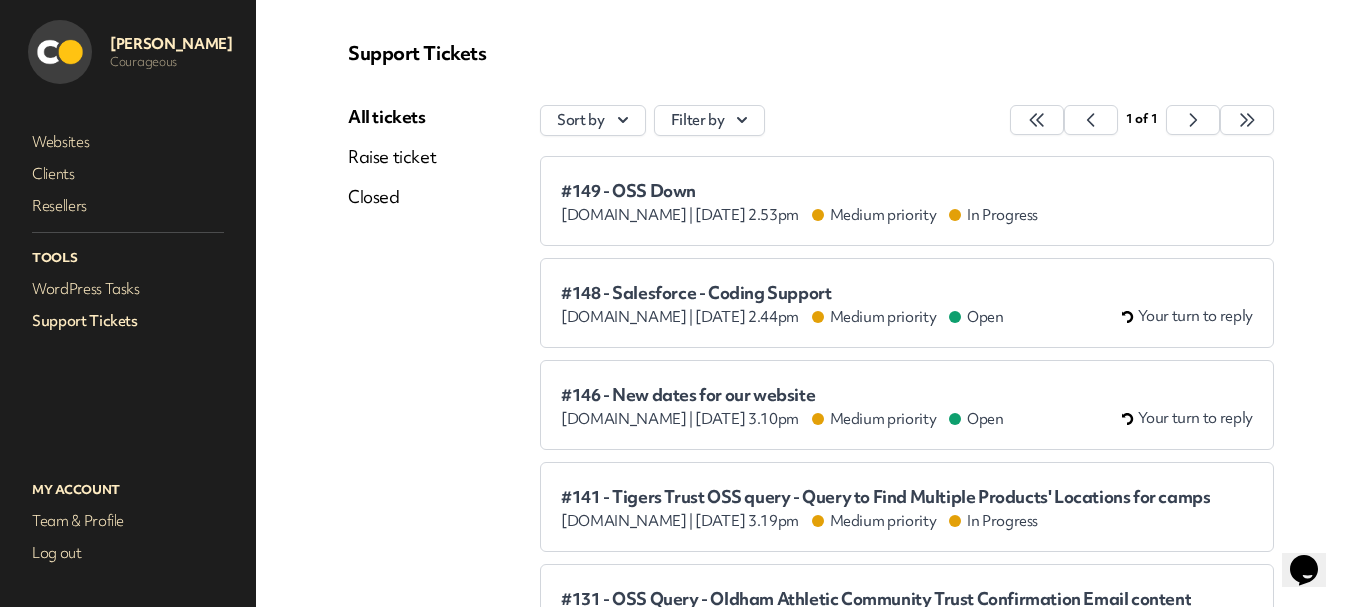 scroll, scrollTop: 100, scrollLeft: 0, axis: vertical 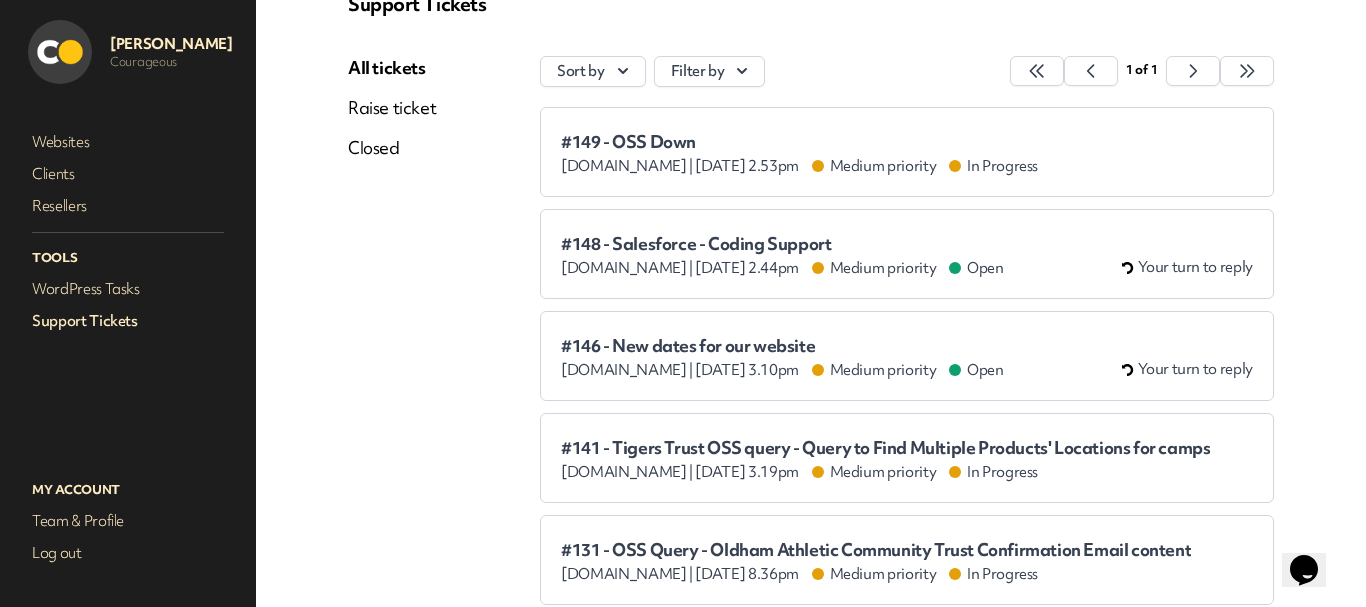 click on "#146 - New dates for our website" at bounding box center [782, 346] 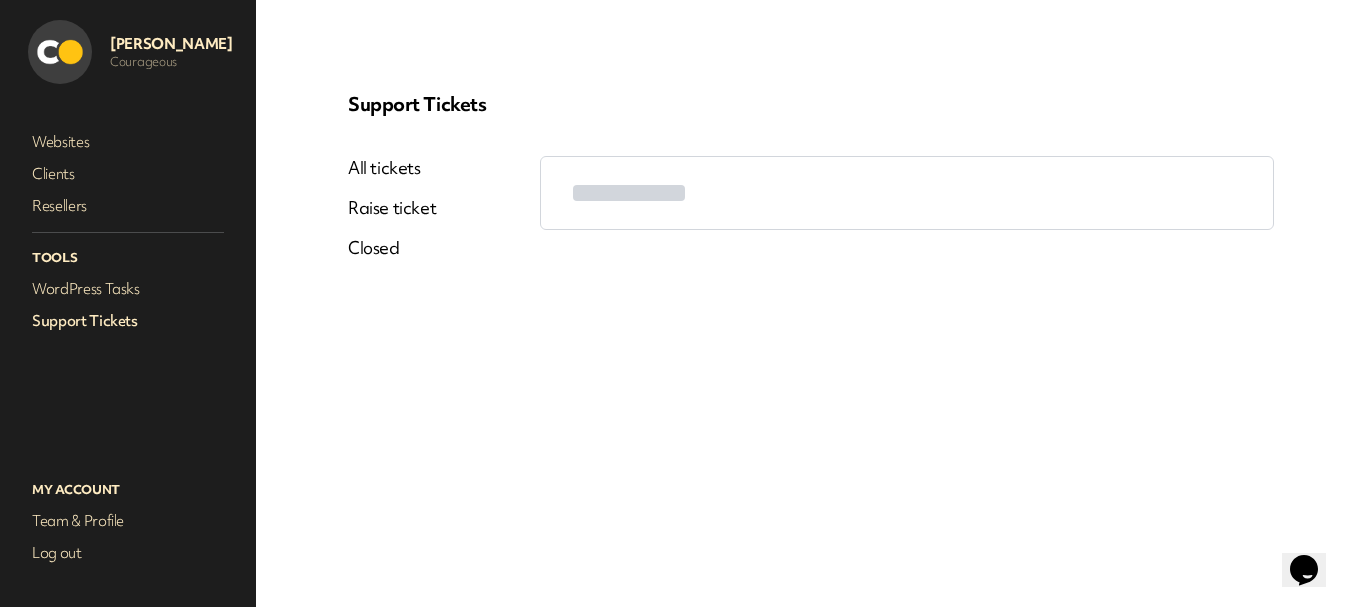 scroll, scrollTop: 0, scrollLeft: 0, axis: both 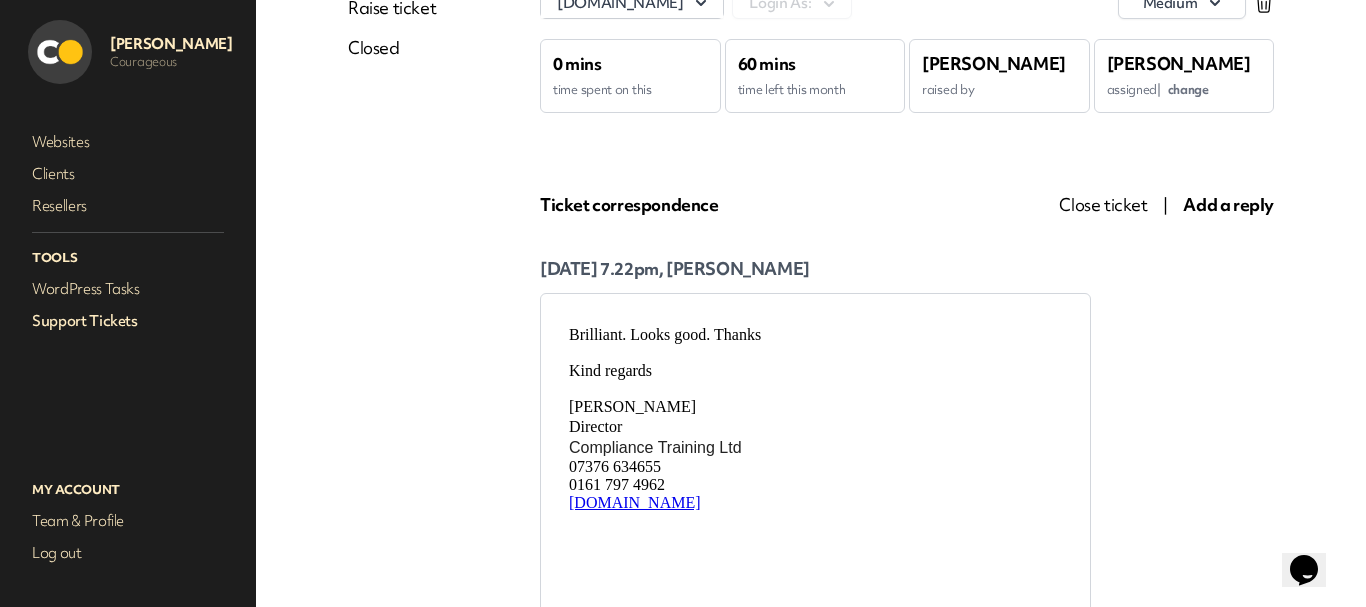 click on "Close ticket" at bounding box center [1103, 204] 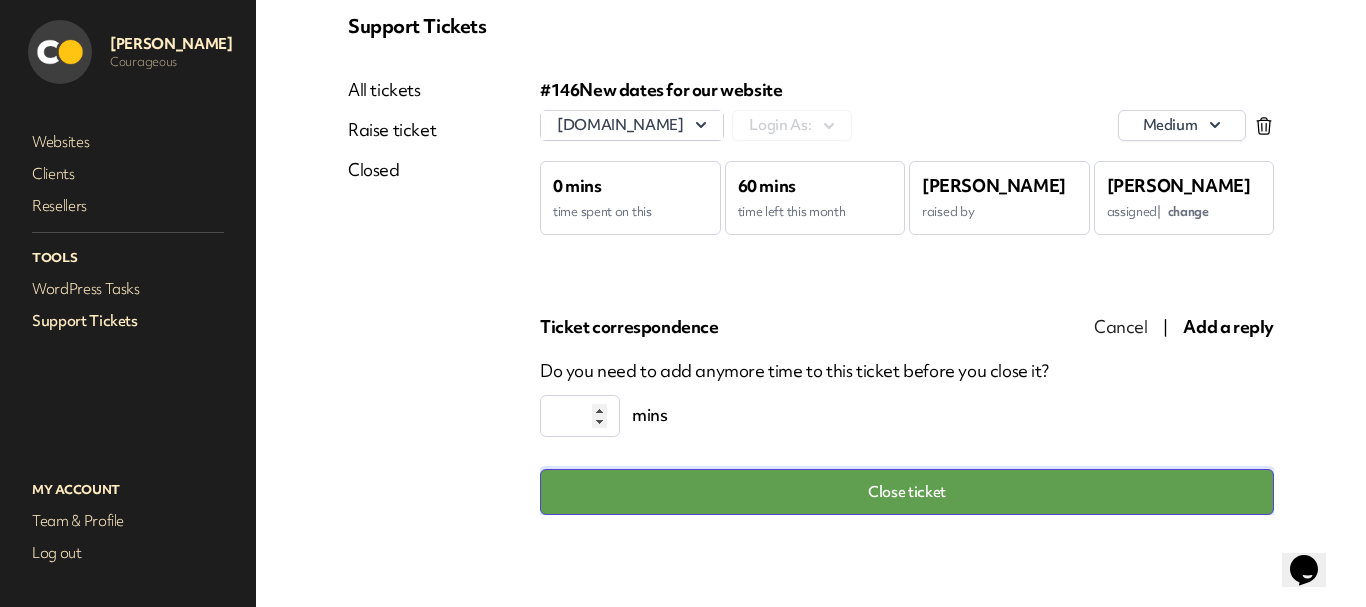 click on "Close ticket" at bounding box center [907, 492] 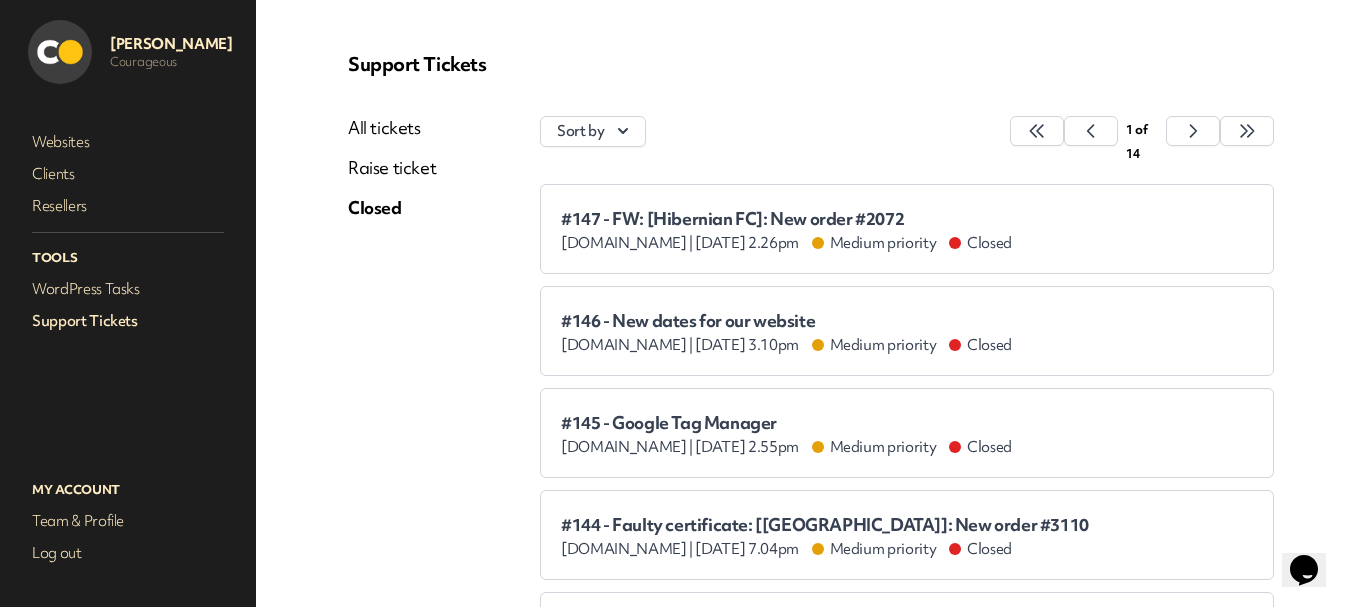 scroll, scrollTop: 78, scrollLeft: 0, axis: vertical 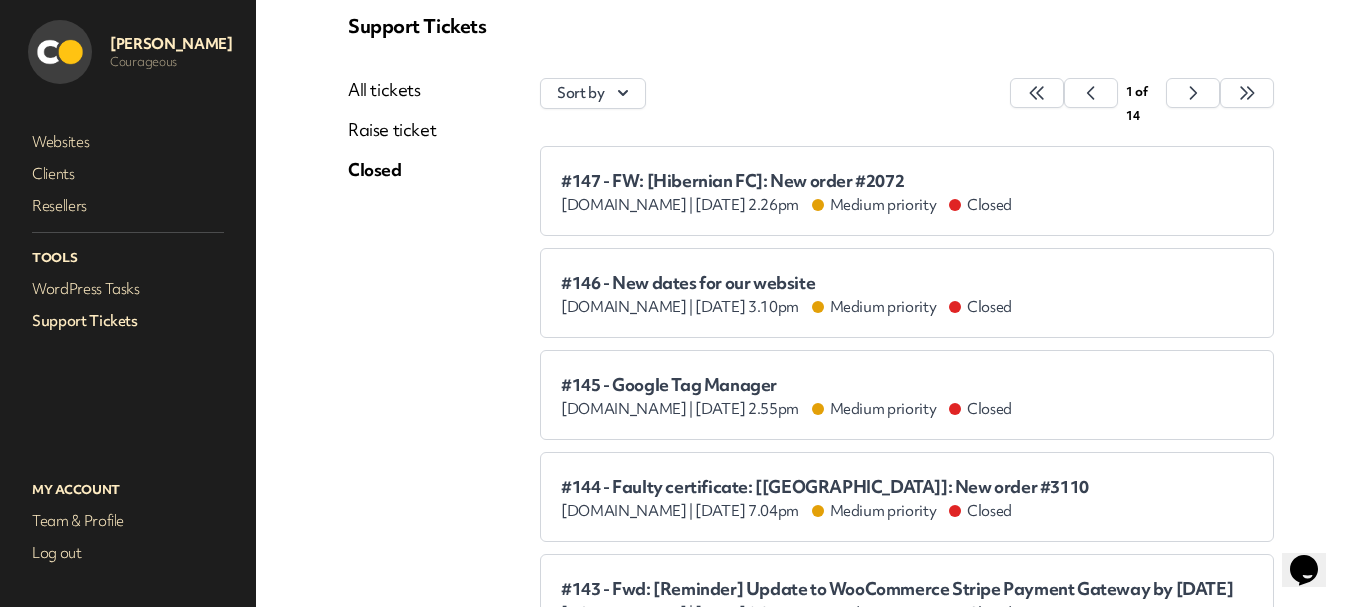 click on "All tickets" at bounding box center (392, 90) 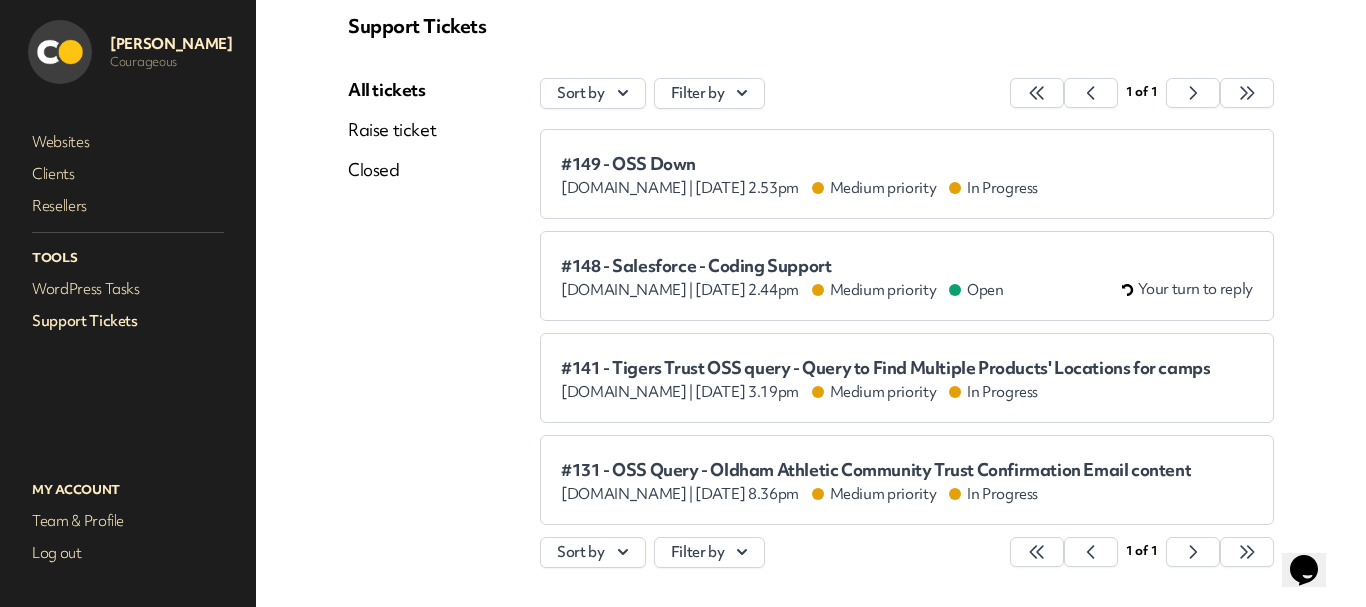 scroll, scrollTop: 151, scrollLeft: 0, axis: vertical 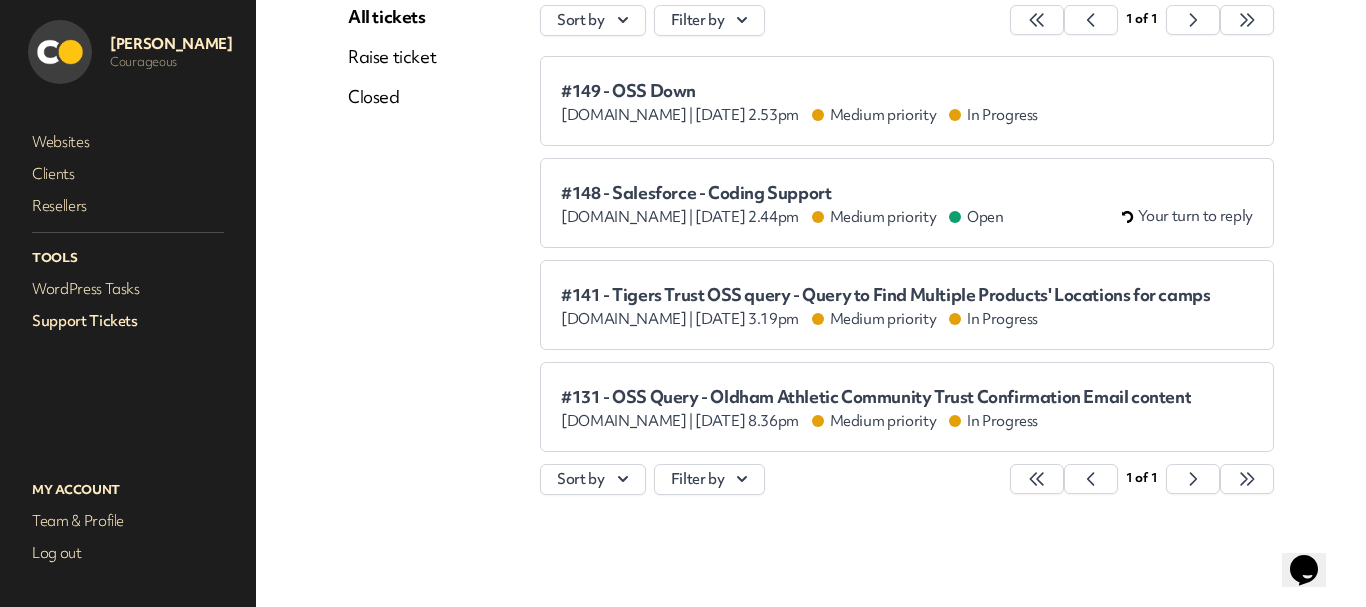 click on "#148 - Salesforce - Coding Support" at bounding box center (782, 193) 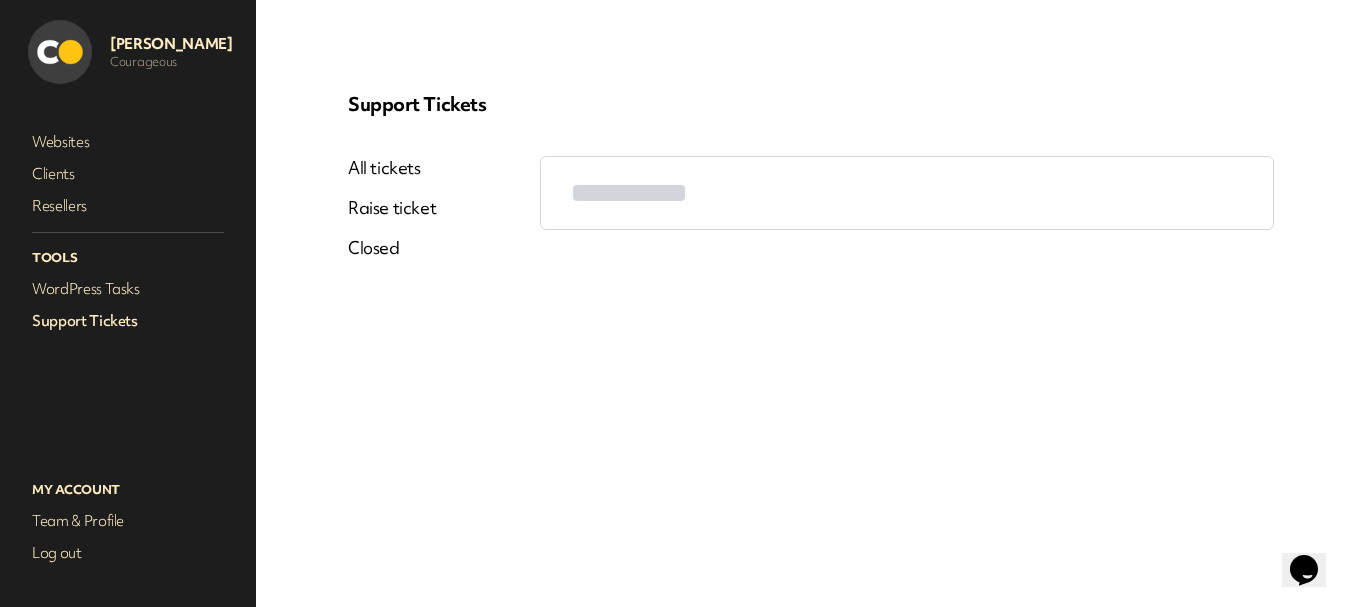 scroll, scrollTop: 0, scrollLeft: 0, axis: both 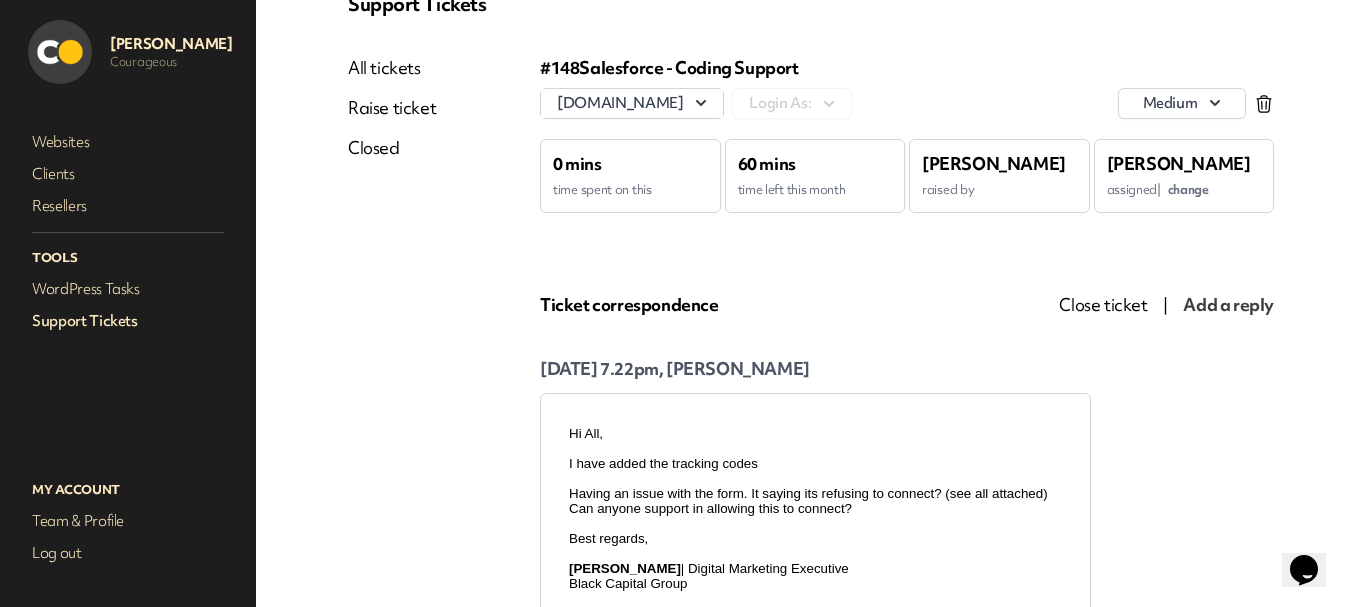 click on "Support Tickets" at bounding box center (128, 321) 